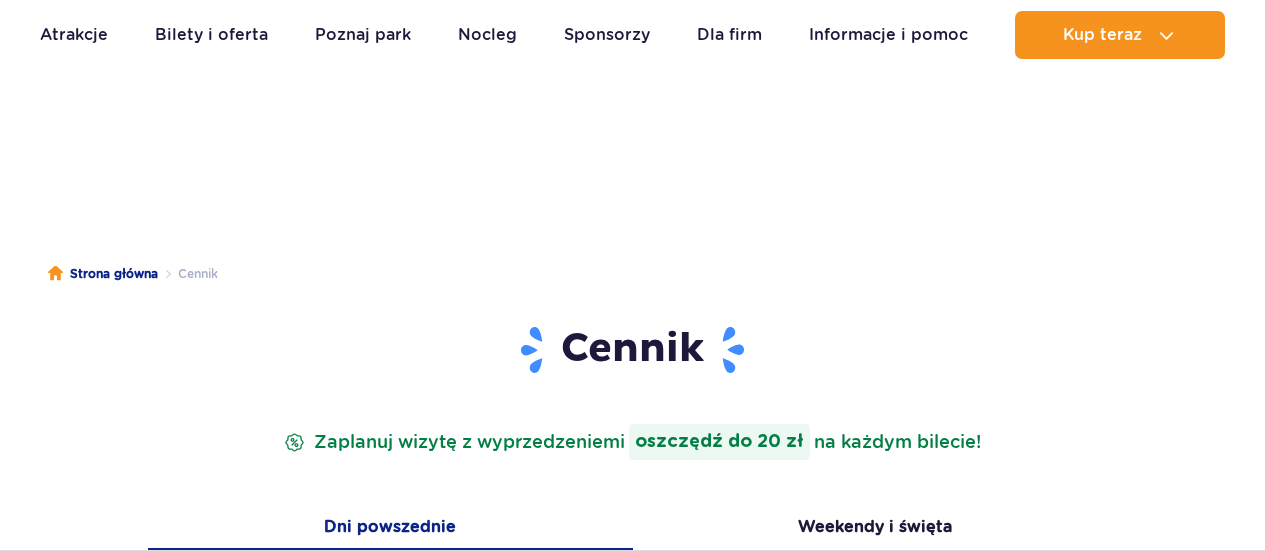 scroll, scrollTop: 360, scrollLeft: 0, axis: vertical 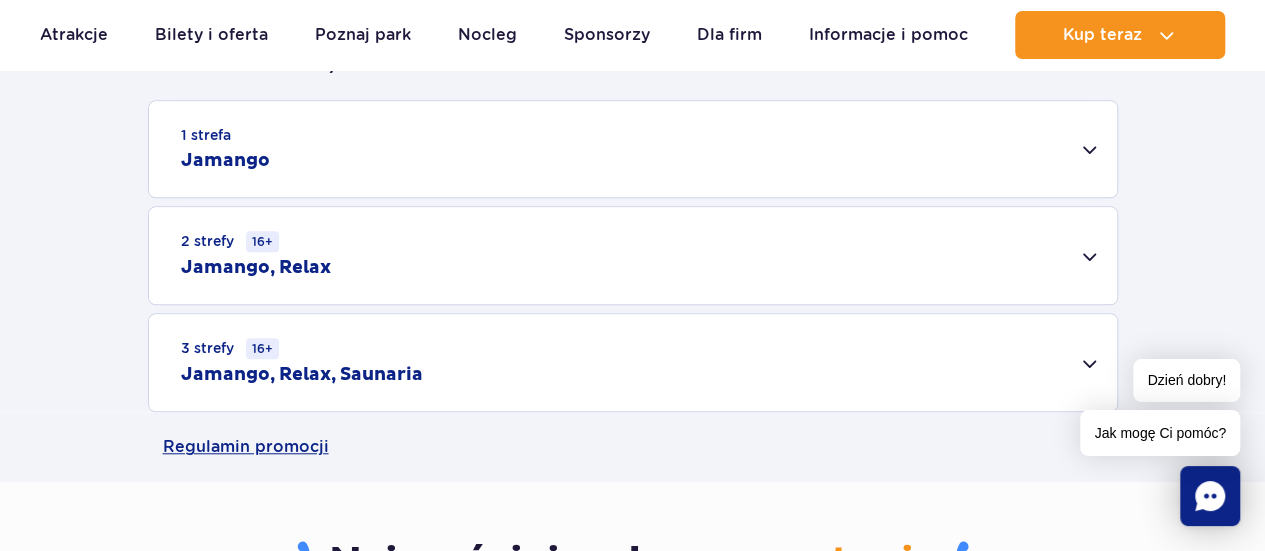 click on "Dzień dobry! Jak mogę Ci pomóc?" at bounding box center [1160, 407] 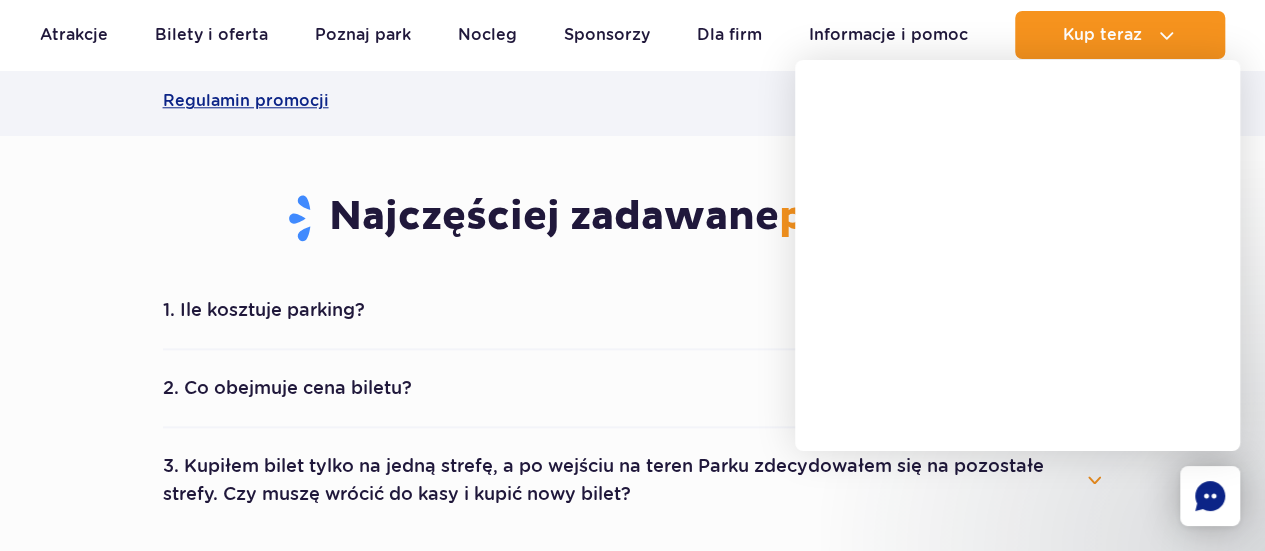 scroll, scrollTop: 1080, scrollLeft: 0, axis: vertical 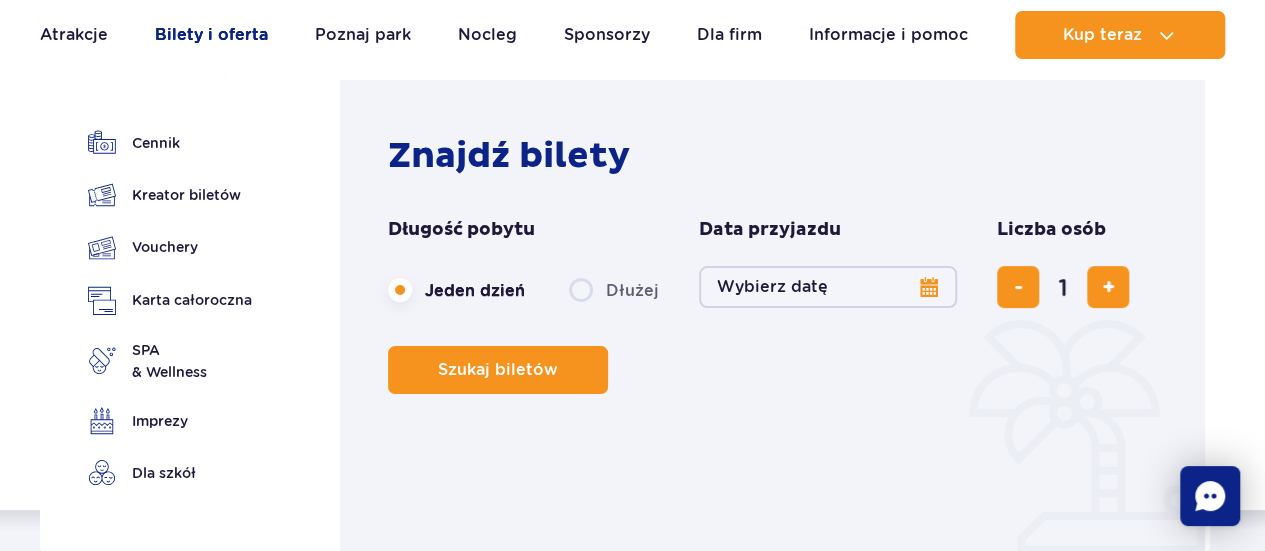 click on "Bilety i oferta" at bounding box center (211, 35) 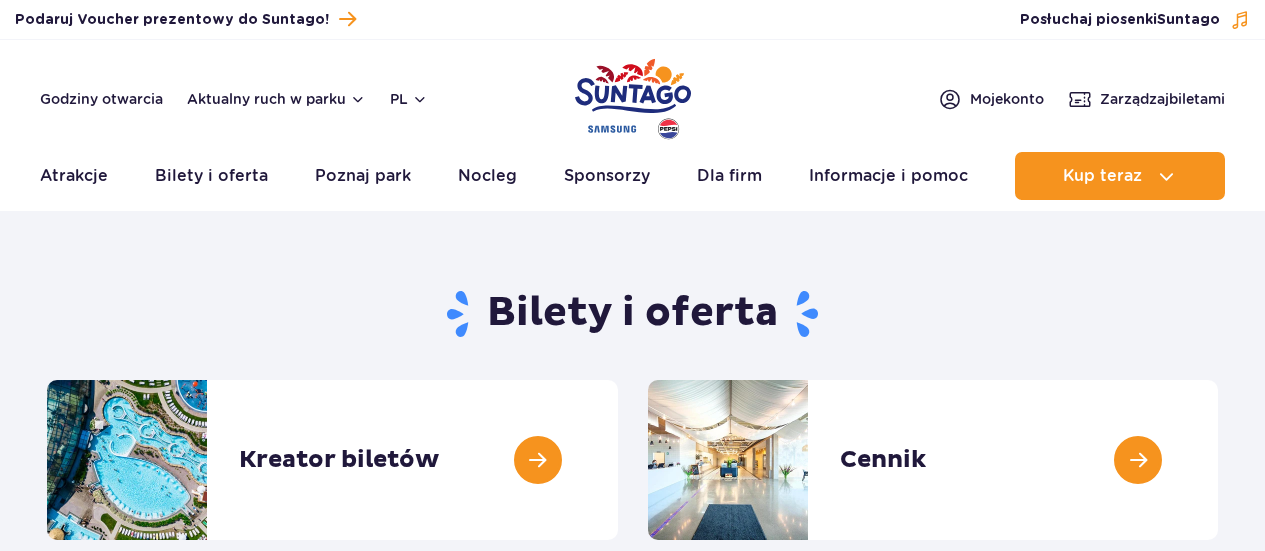 scroll, scrollTop: 0, scrollLeft: 0, axis: both 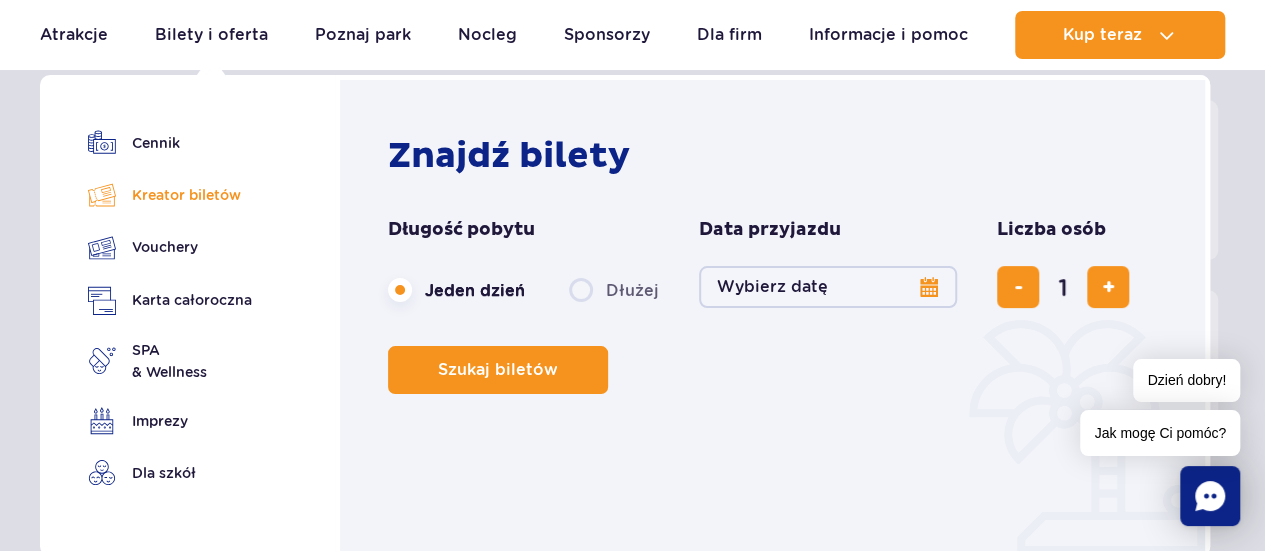 click on "Kreator biletów" at bounding box center (170, 195) 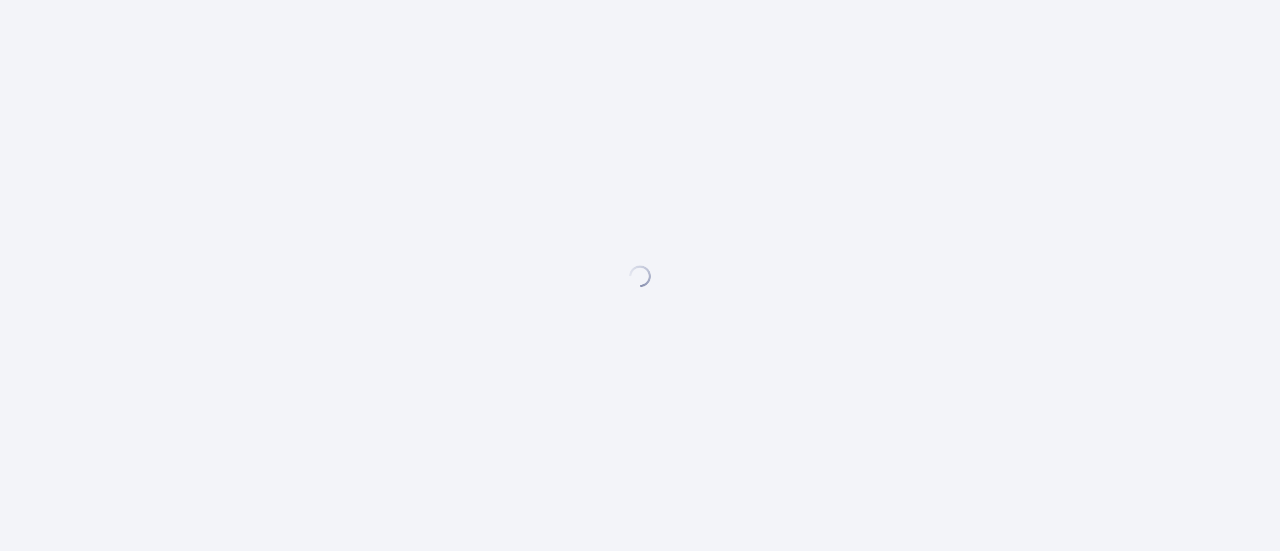 scroll, scrollTop: 0, scrollLeft: 0, axis: both 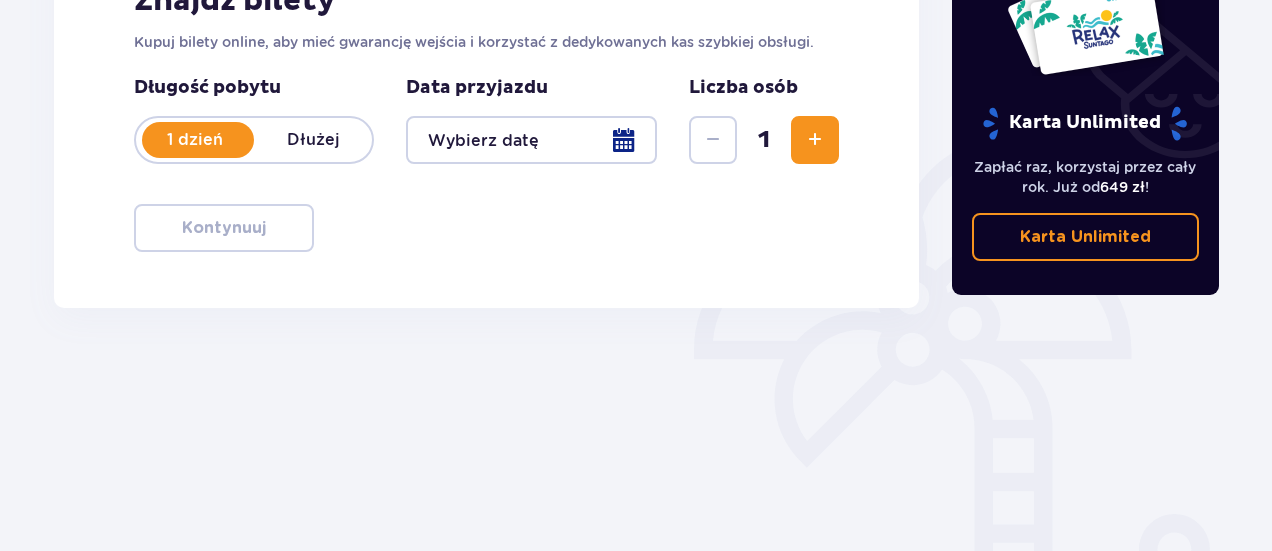 click at bounding box center (815, 140) 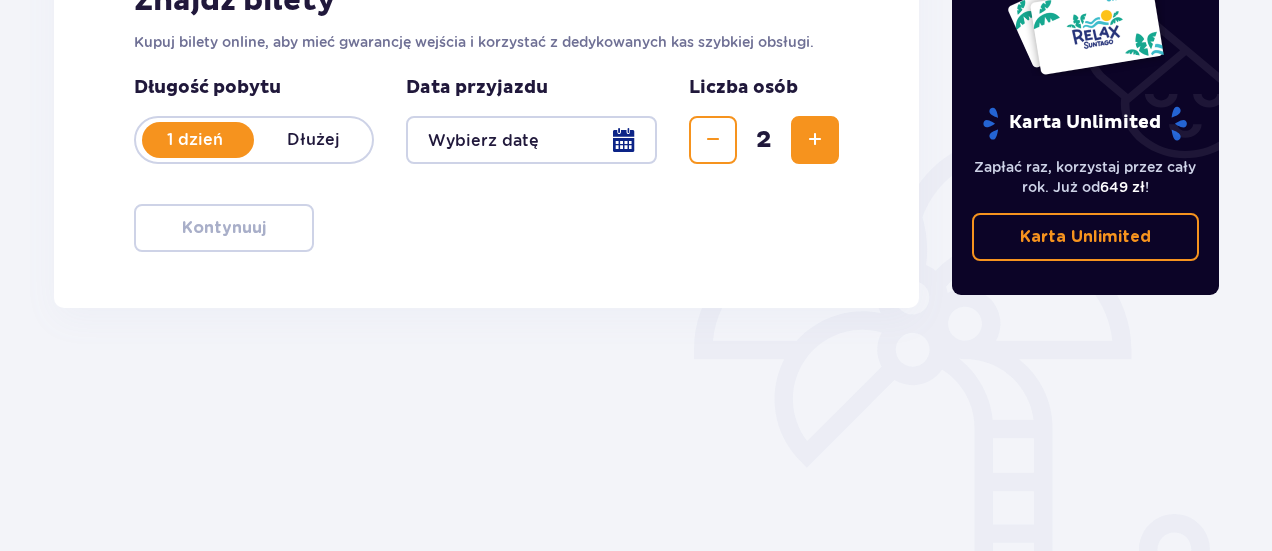 click at bounding box center [815, 140] 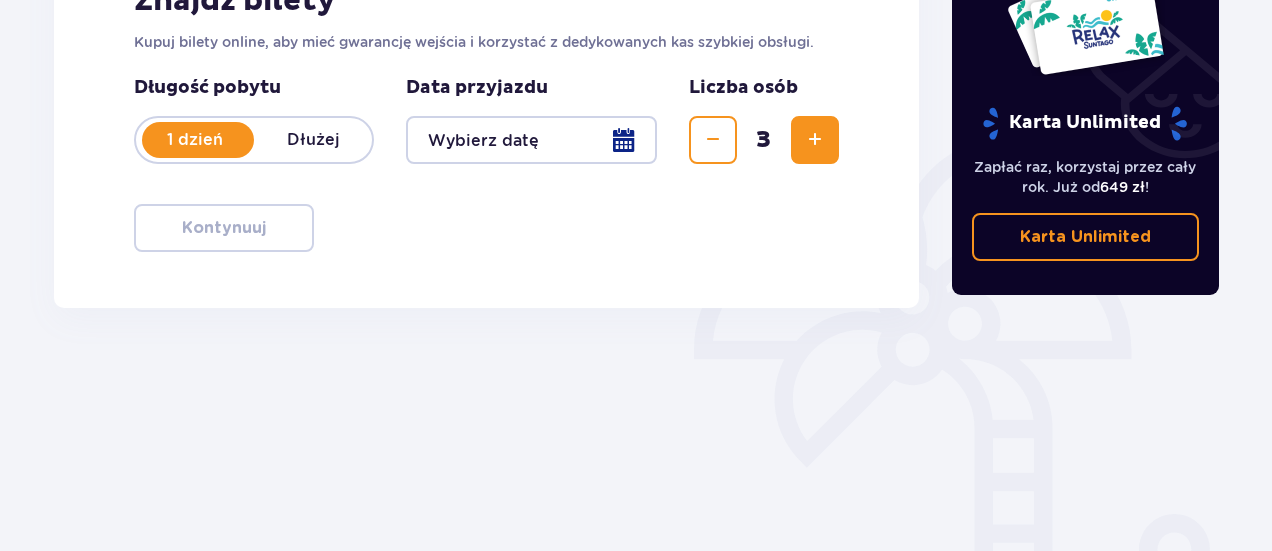 click at bounding box center [531, 140] 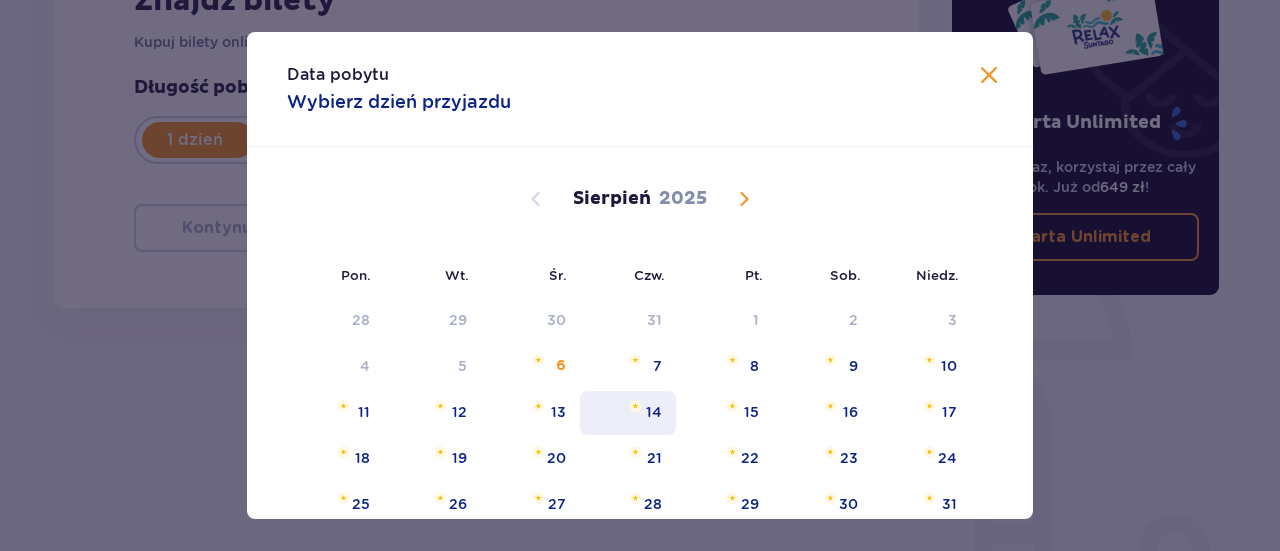 click on "14" at bounding box center [654, 412] 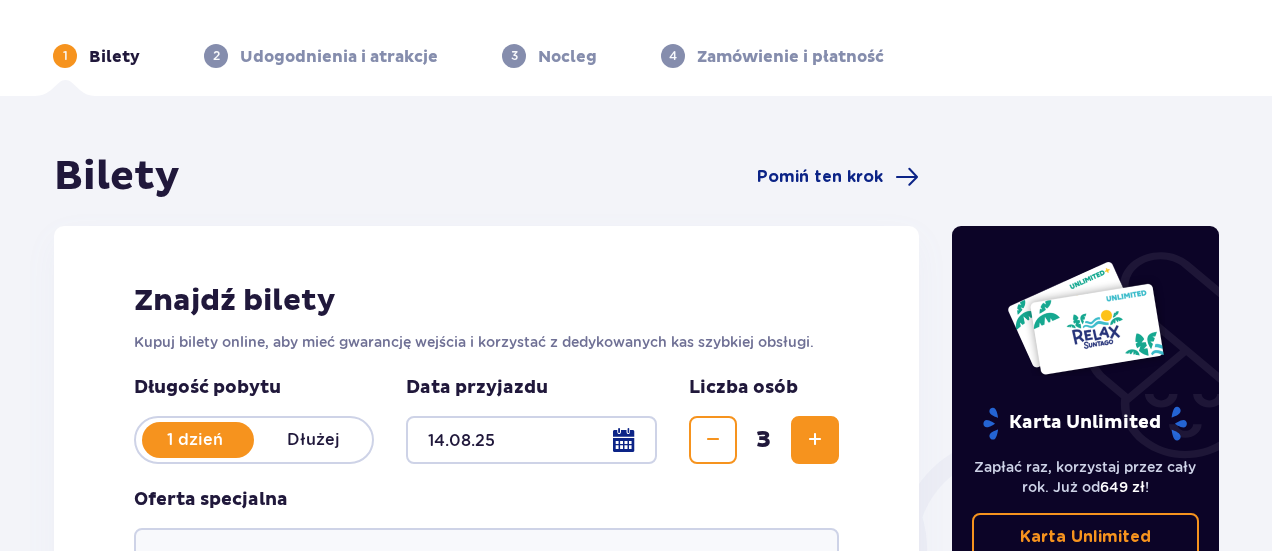 scroll, scrollTop: 0, scrollLeft: 0, axis: both 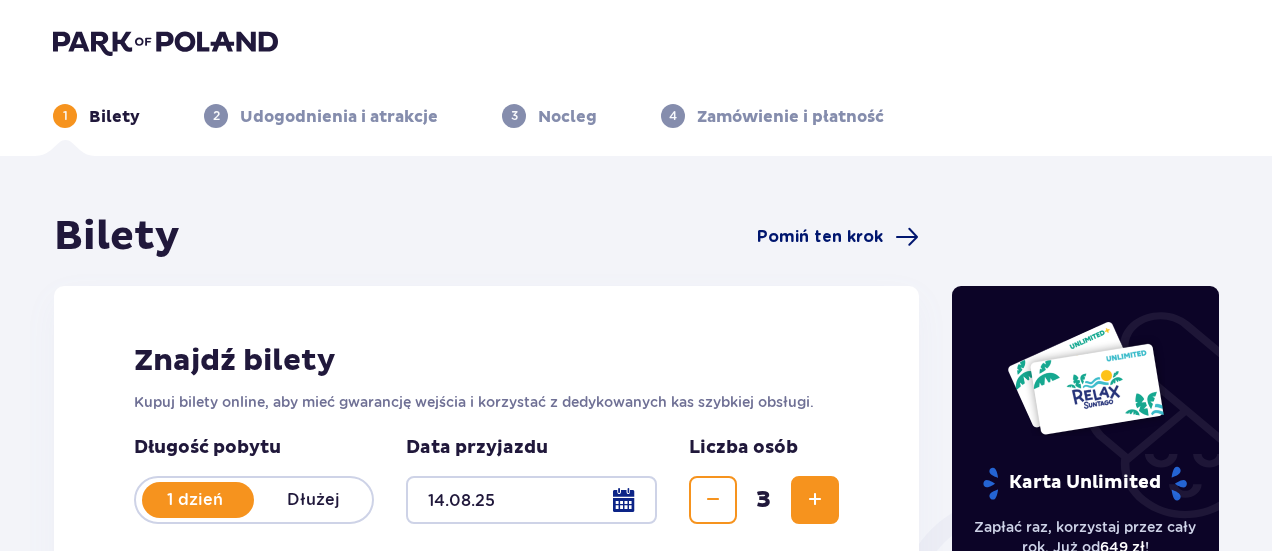 click on "Pomiń ten krok" at bounding box center (820, 237) 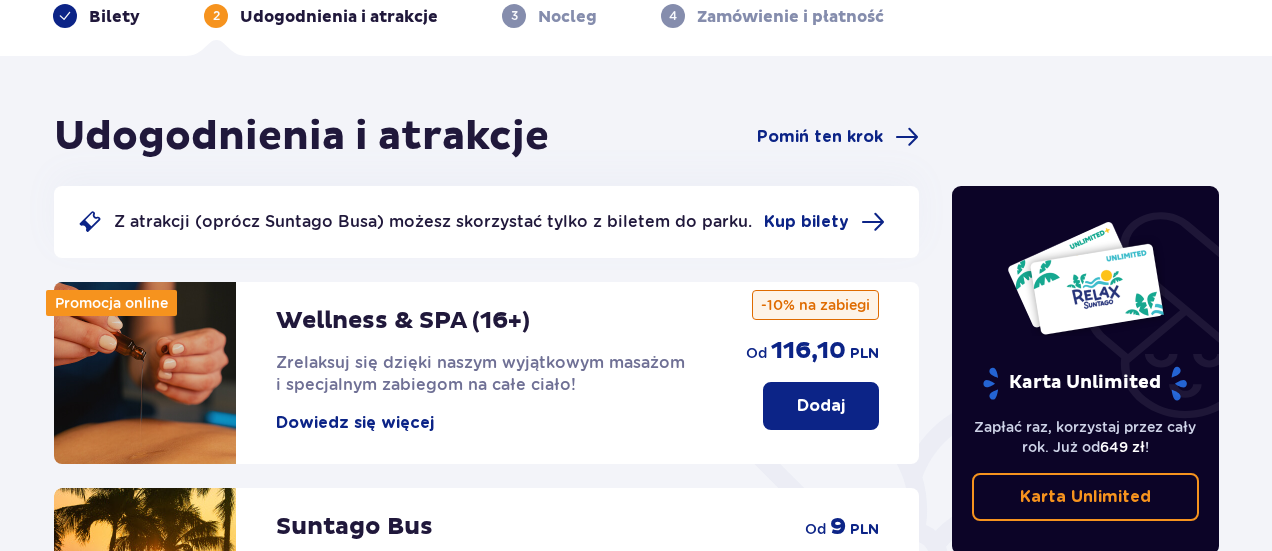 scroll, scrollTop: 0, scrollLeft: 0, axis: both 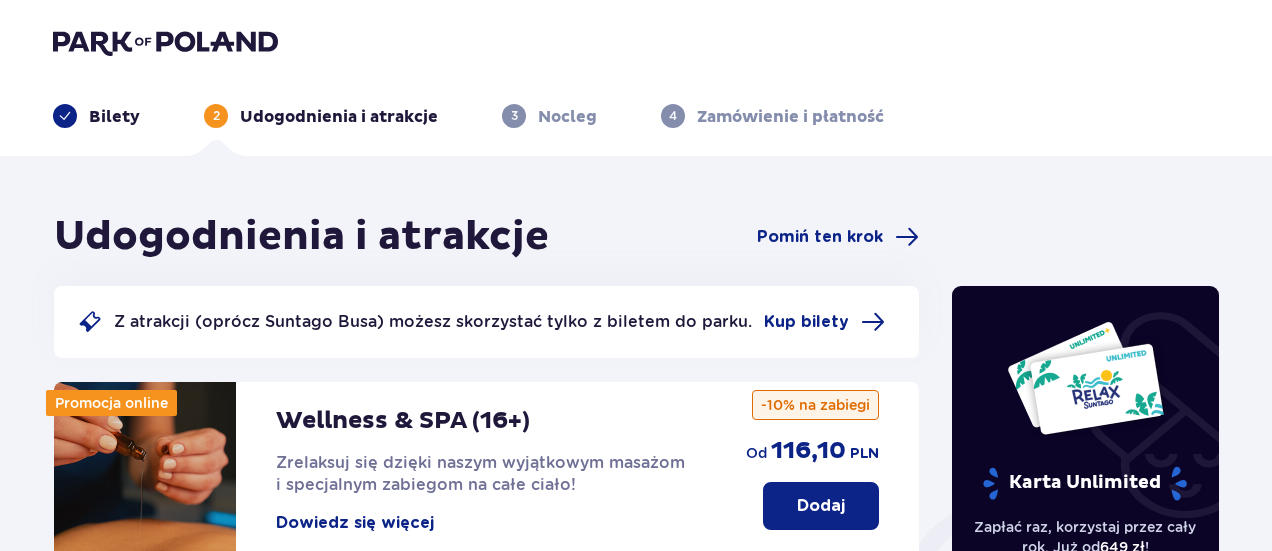 click on "Bilety" at bounding box center (114, 117) 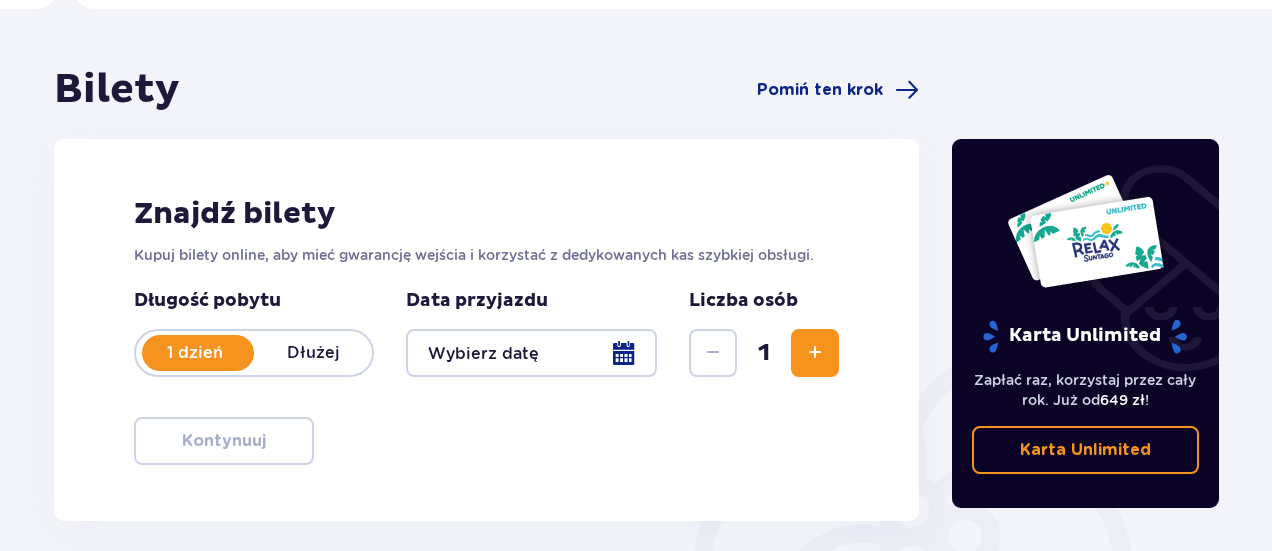 scroll, scrollTop: 80, scrollLeft: 0, axis: vertical 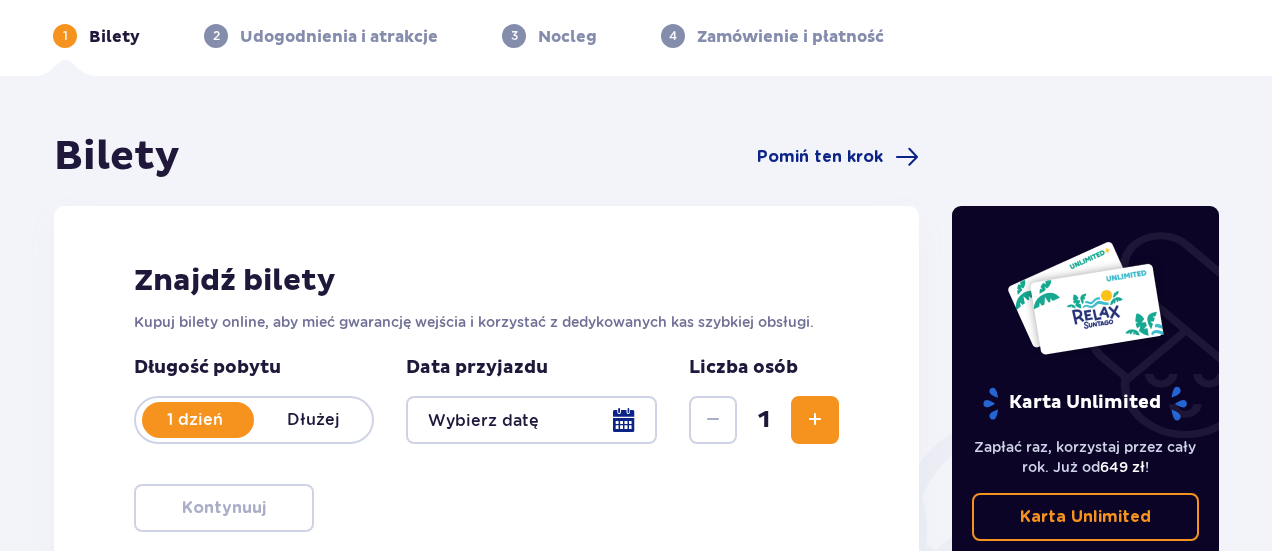 click at bounding box center [815, 420] 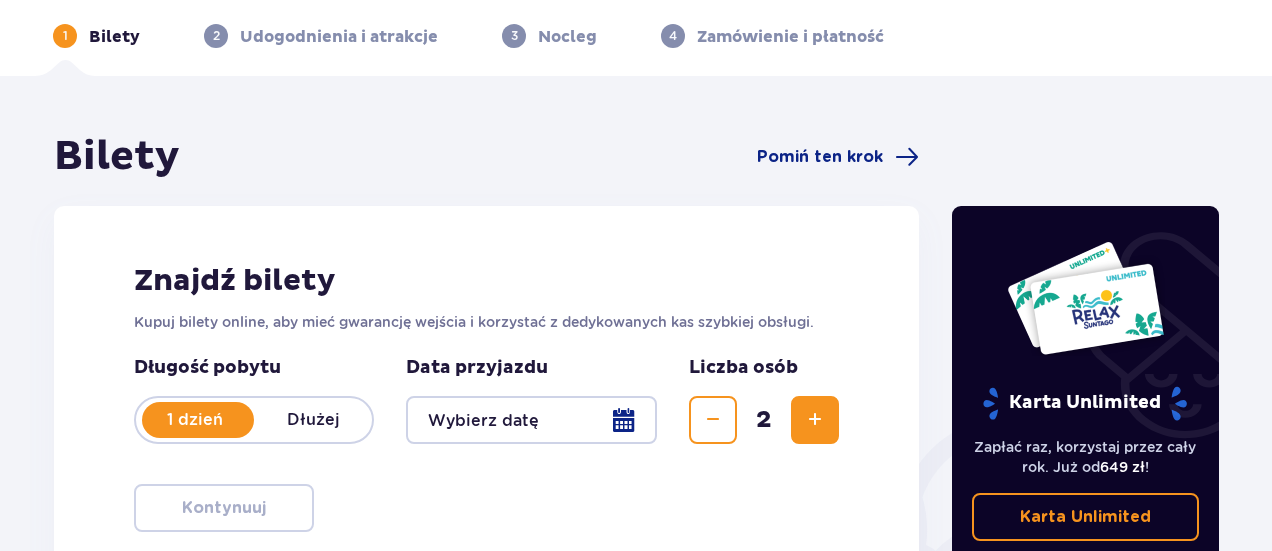 click at bounding box center [815, 420] 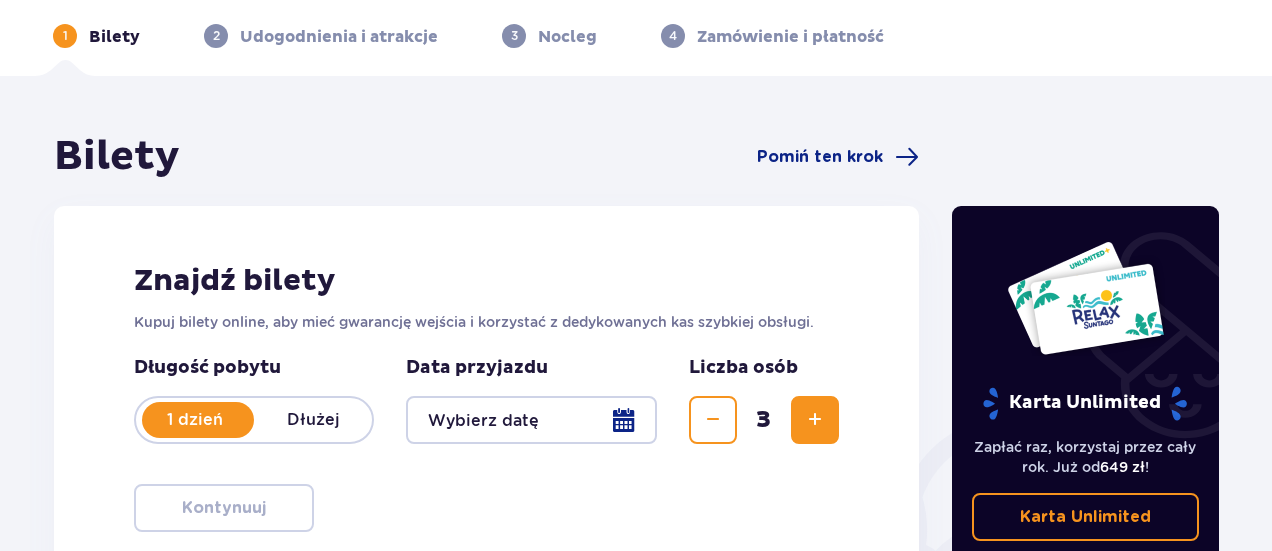 click at bounding box center [531, 420] 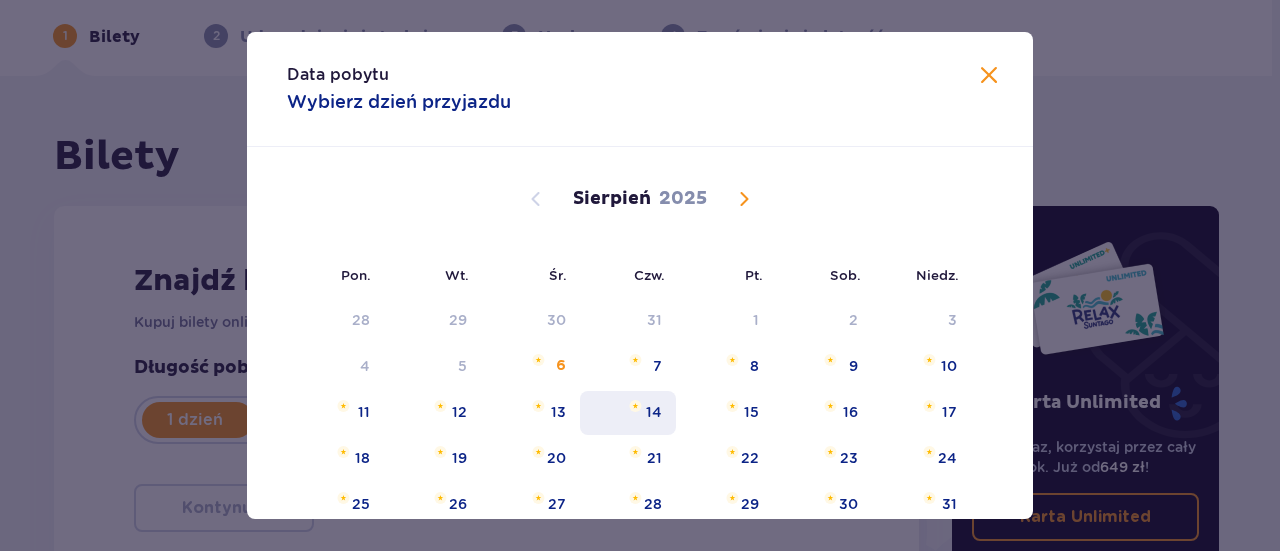 click on "14" at bounding box center [628, 413] 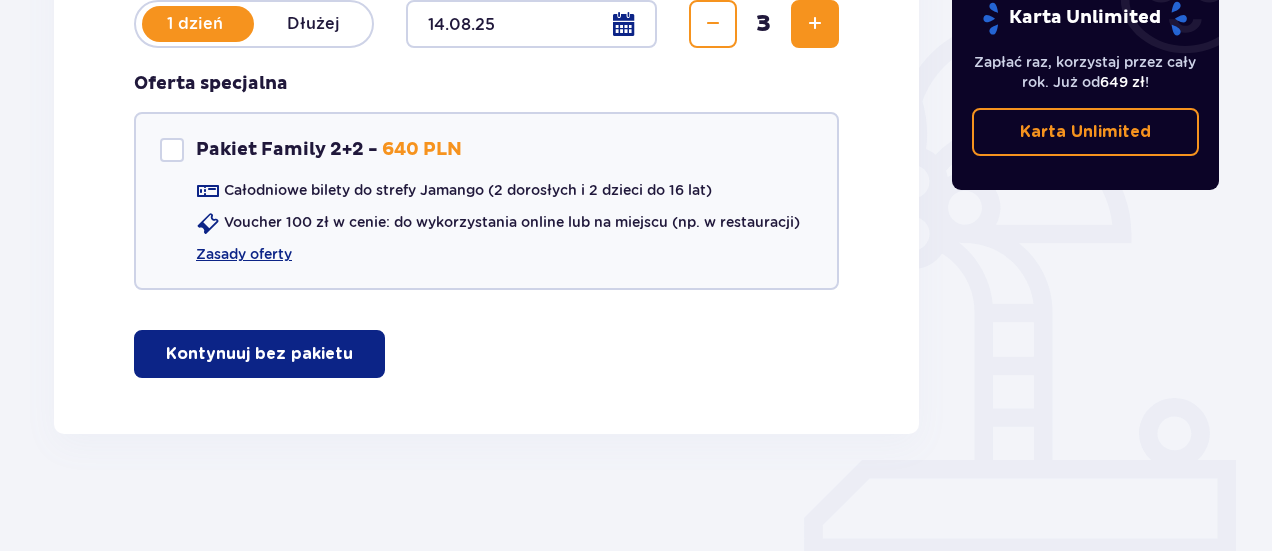 scroll, scrollTop: 478, scrollLeft: 0, axis: vertical 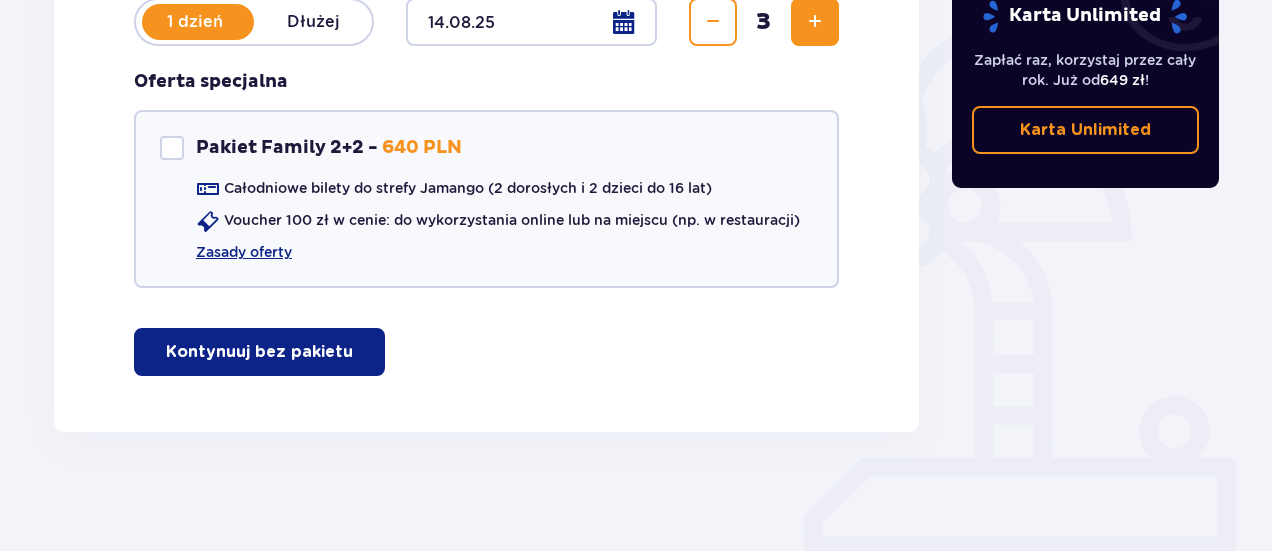 click on "Kontynuuj bez pakietu" at bounding box center (259, 352) 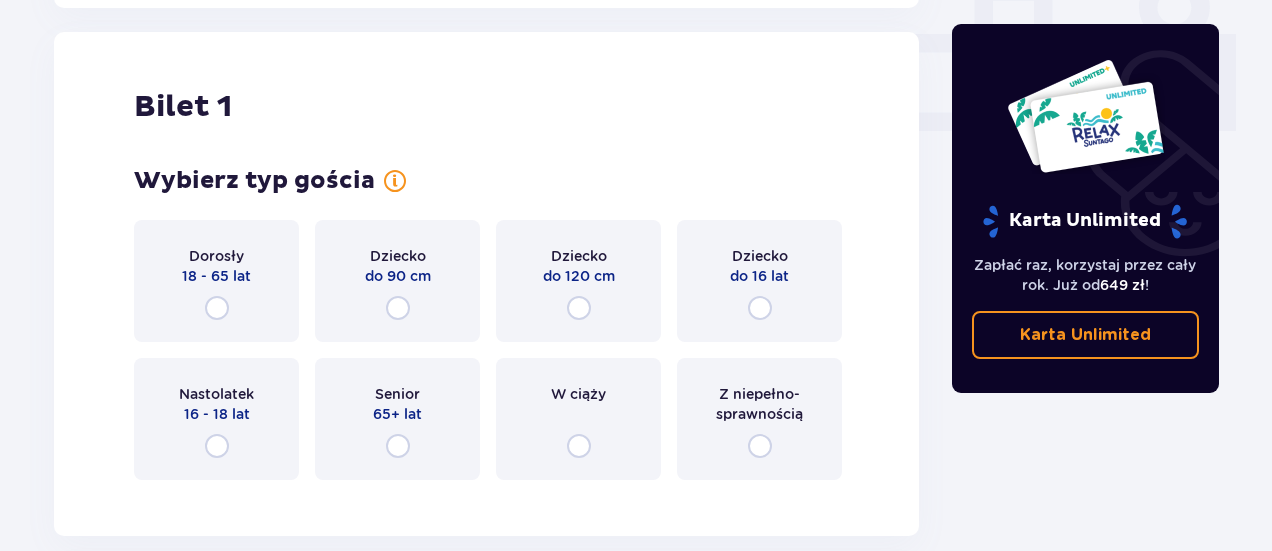 scroll, scrollTop: 910, scrollLeft: 0, axis: vertical 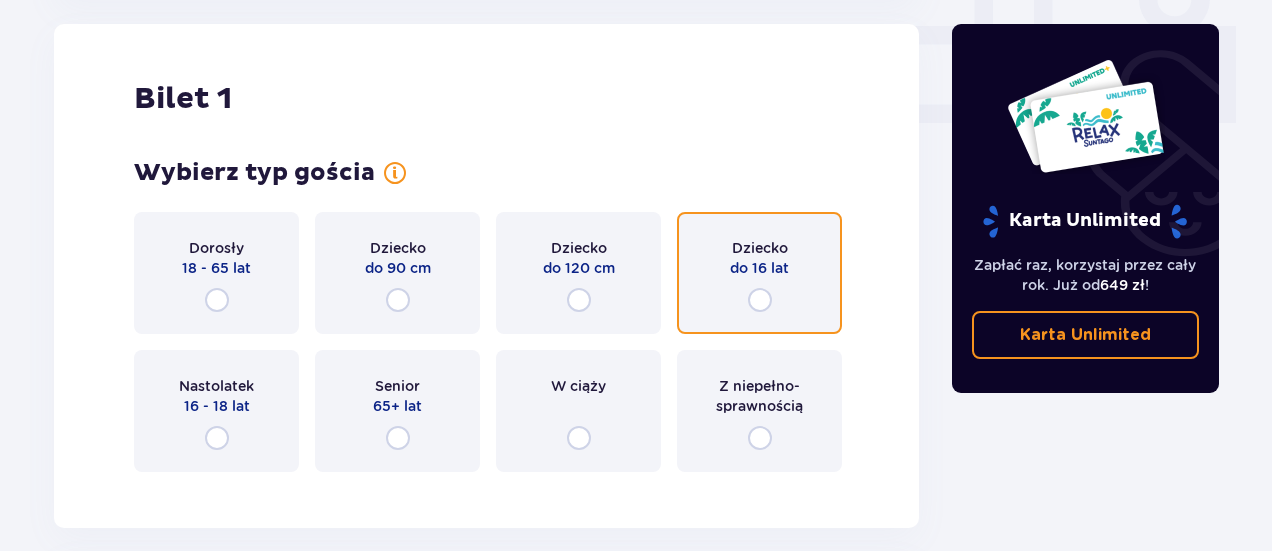 click at bounding box center (760, 300) 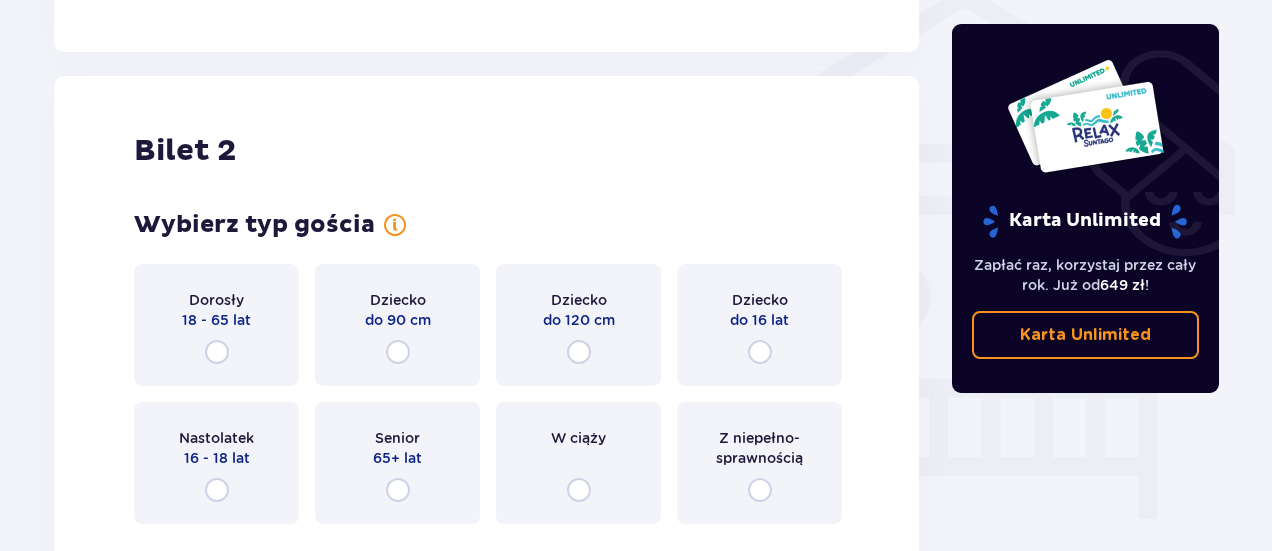 scroll, scrollTop: 1758, scrollLeft: 0, axis: vertical 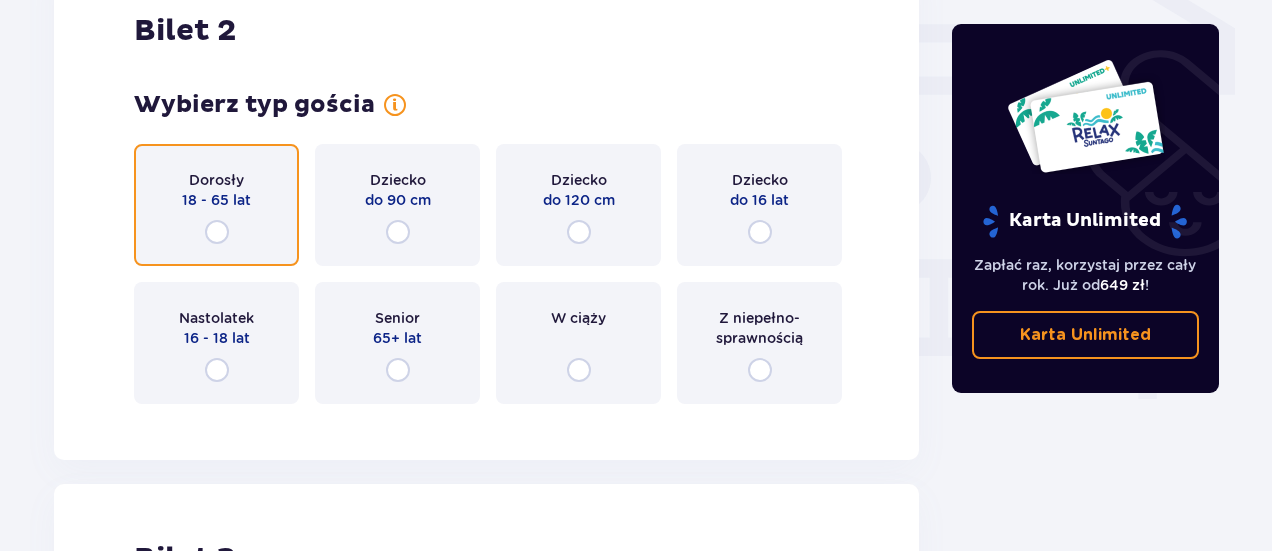 click at bounding box center (217, 232) 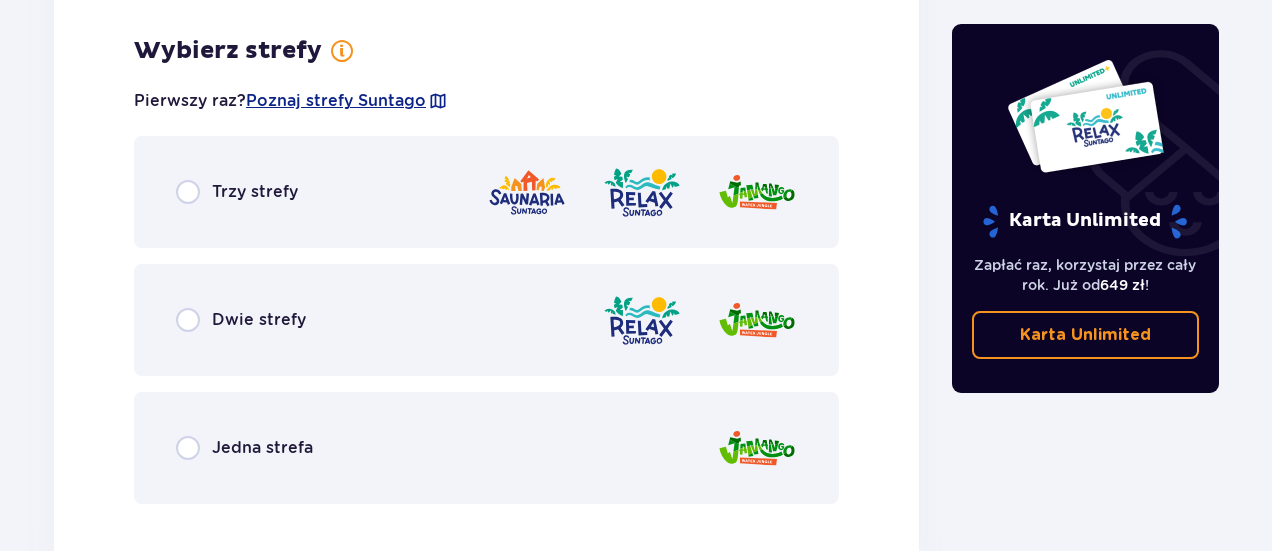 scroll, scrollTop: 2178, scrollLeft: 0, axis: vertical 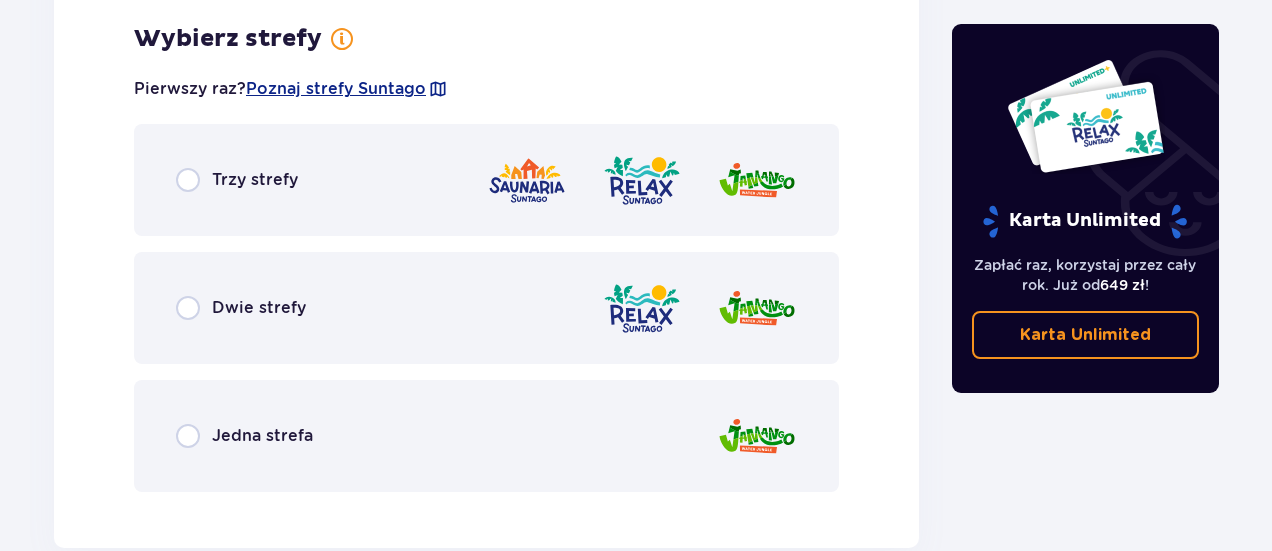 click on "Dwie strefy" at bounding box center (486, 308) 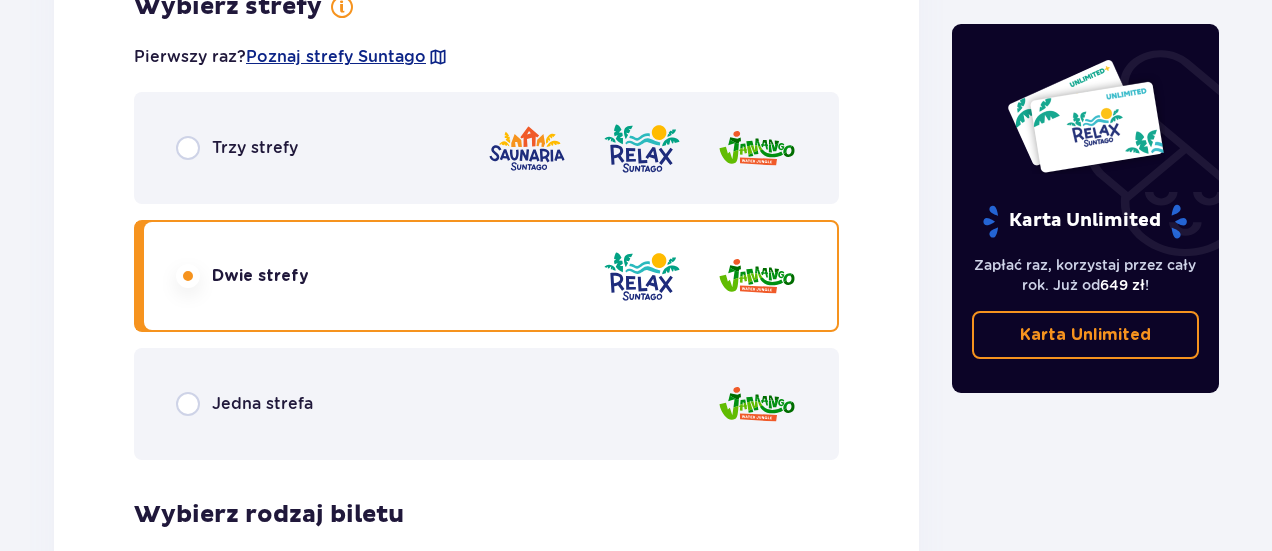 scroll, scrollTop: 2206, scrollLeft: 0, axis: vertical 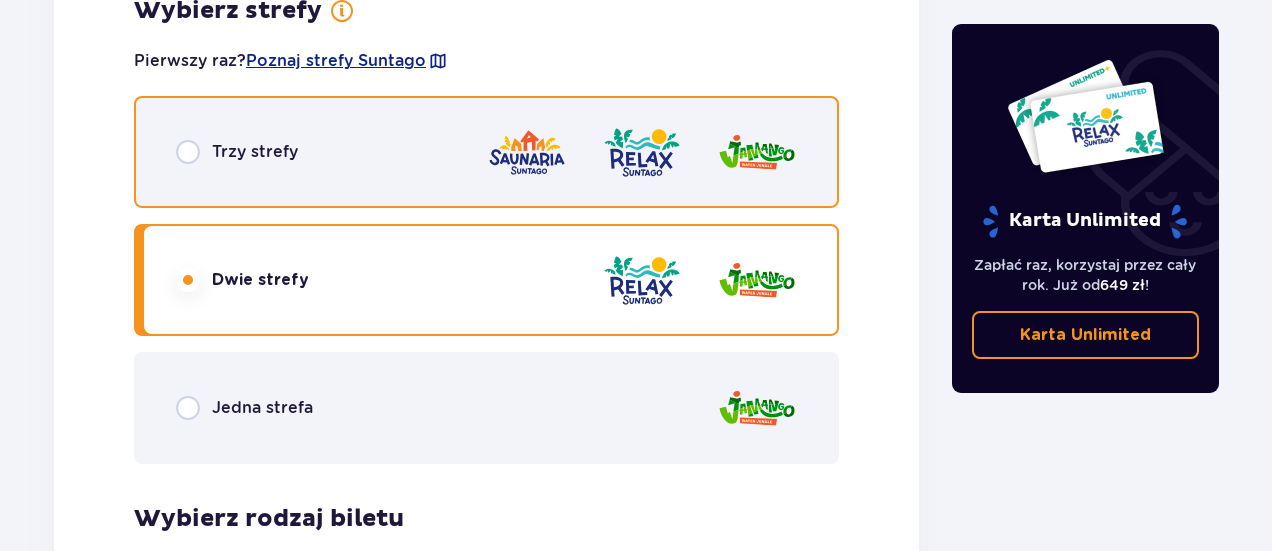 click at bounding box center (188, 152) 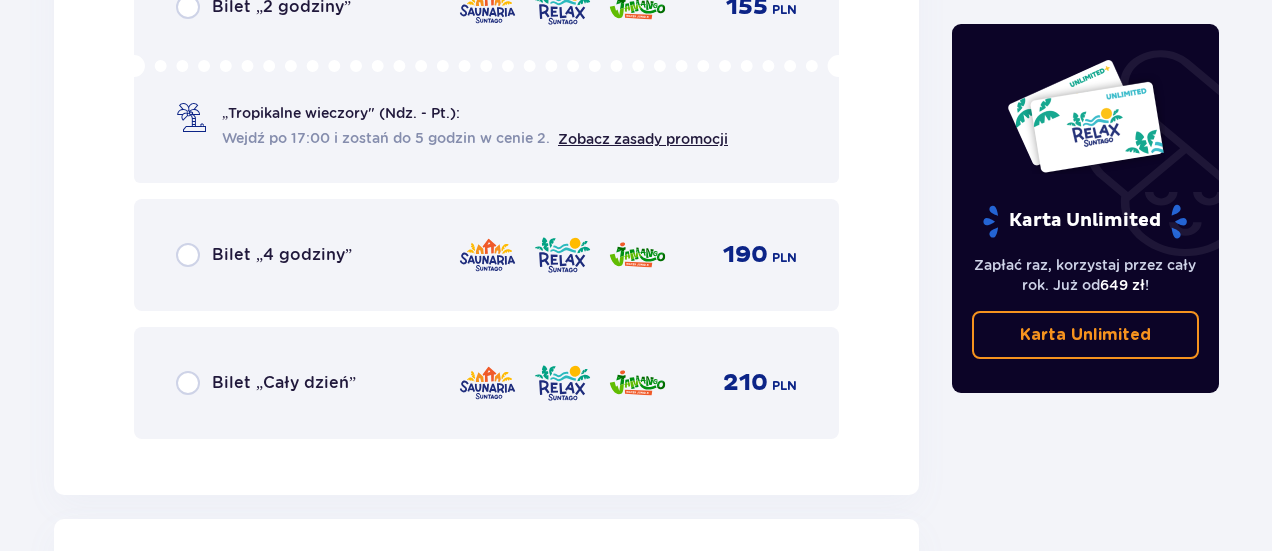 scroll, scrollTop: 2886, scrollLeft: 0, axis: vertical 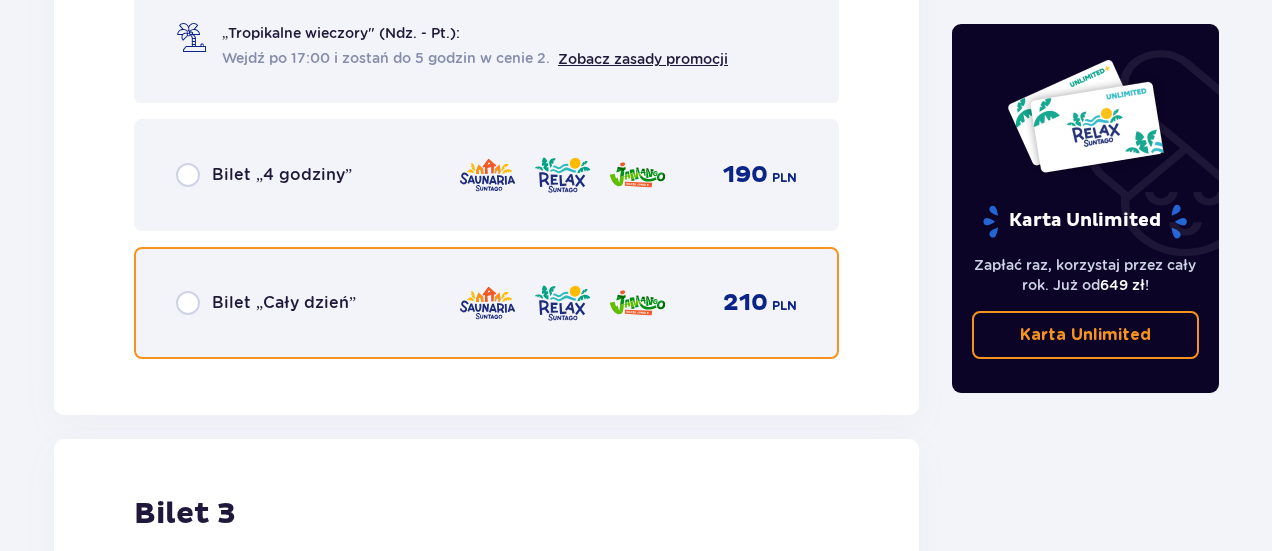 click at bounding box center (188, 303) 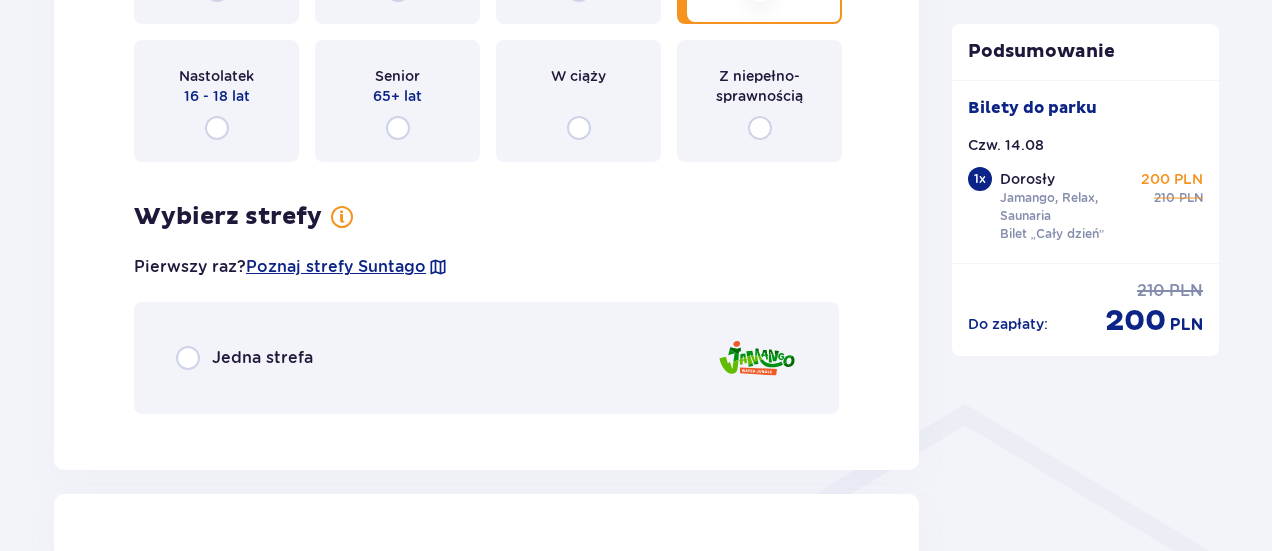 scroll, scrollTop: 1310, scrollLeft: 0, axis: vertical 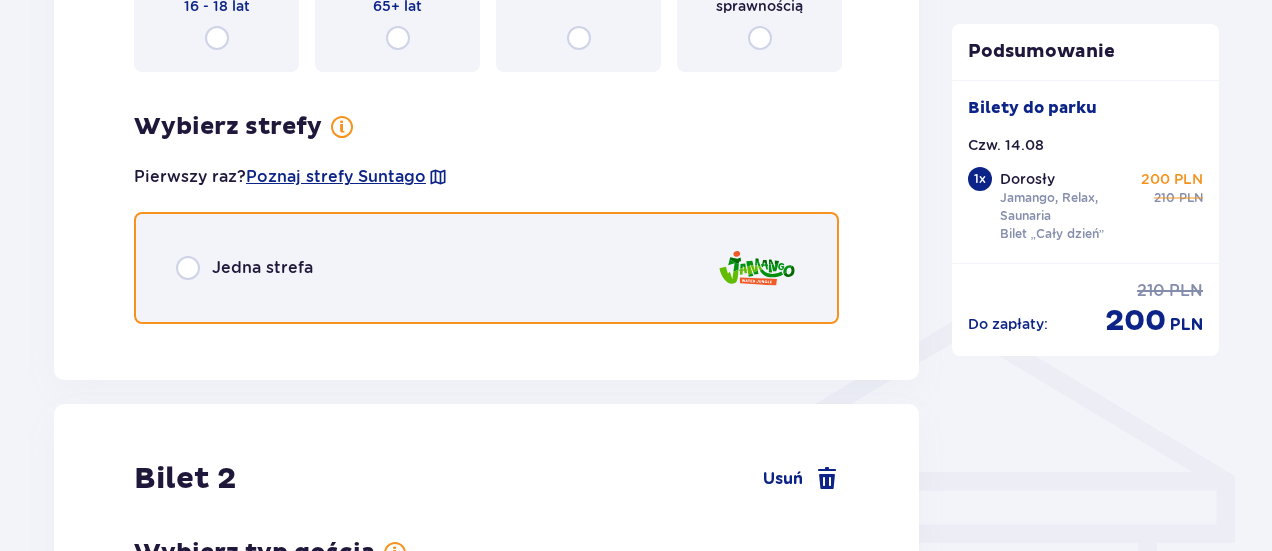 click at bounding box center [188, 268] 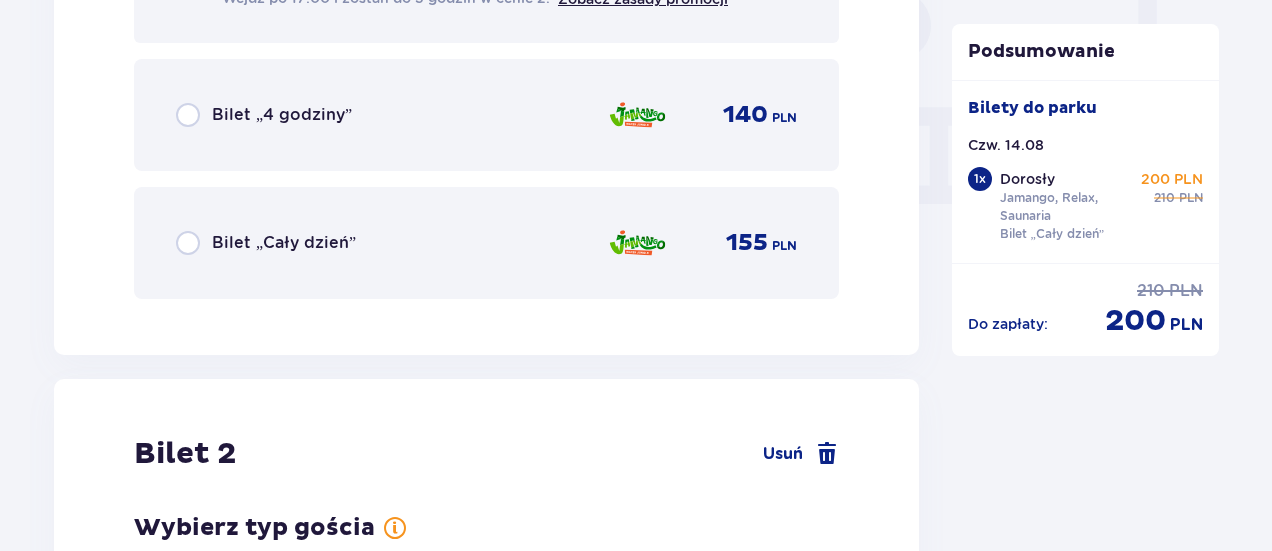scroll, scrollTop: 1930, scrollLeft: 0, axis: vertical 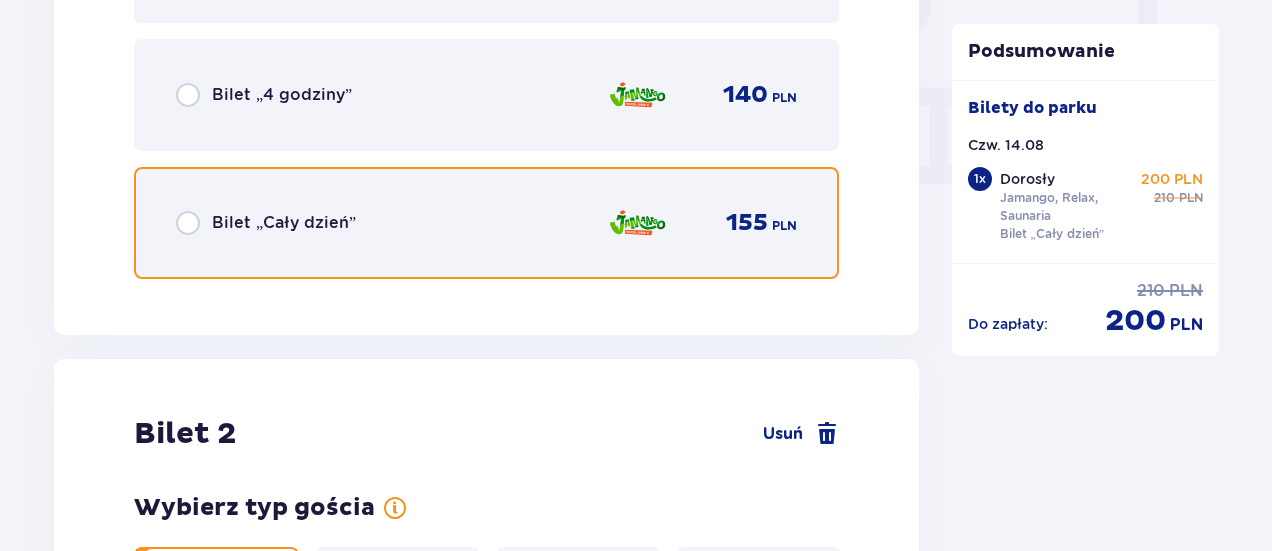 click at bounding box center [188, 223] 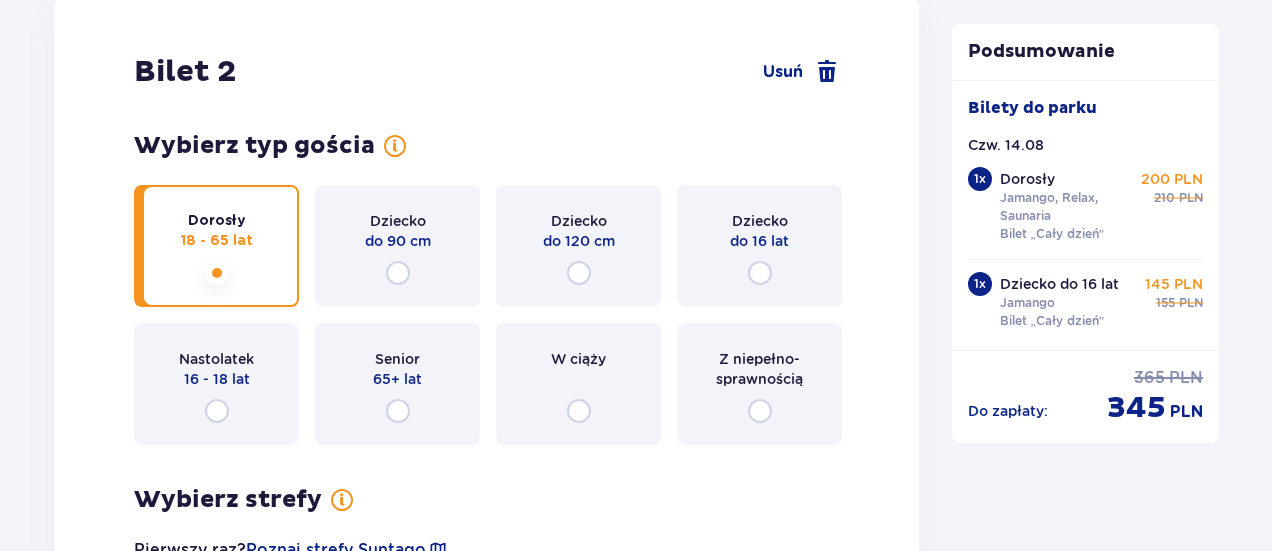 scroll, scrollTop: 3876, scrollLeft: 0, axis: vertical 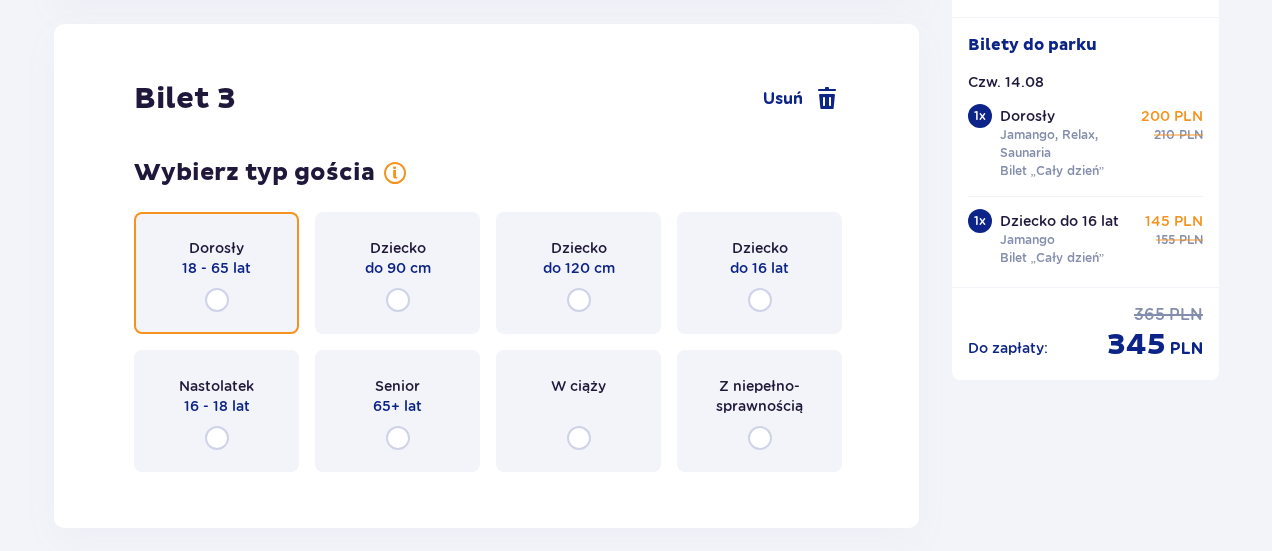 click at bounding box center [217, 300] 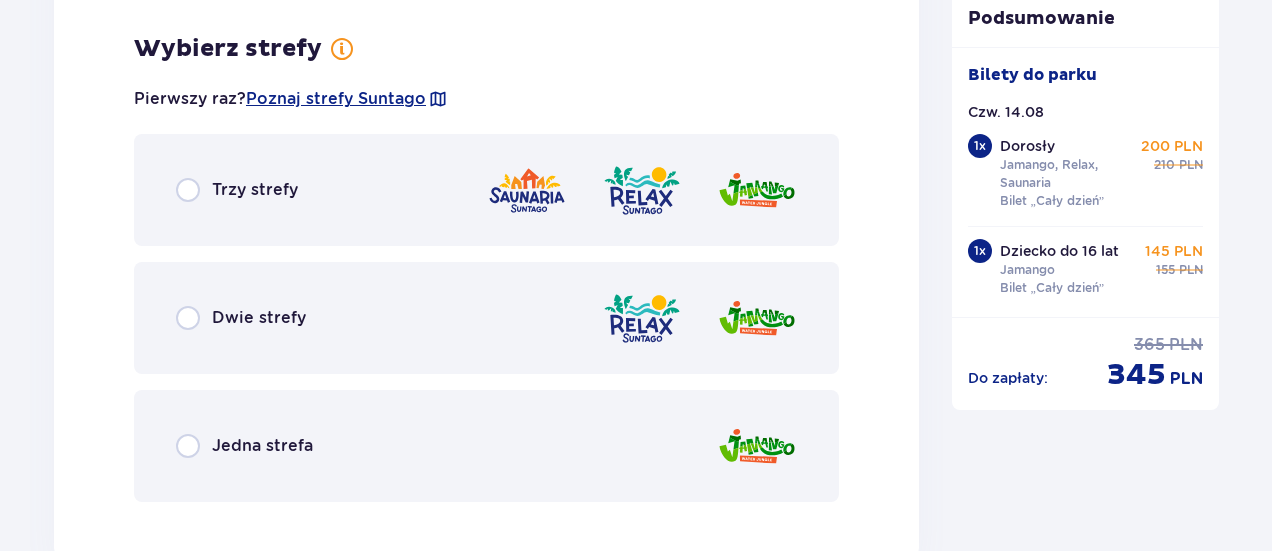 scroll, scrollTop: 4376, scrollLeft: 0, axis: vertical 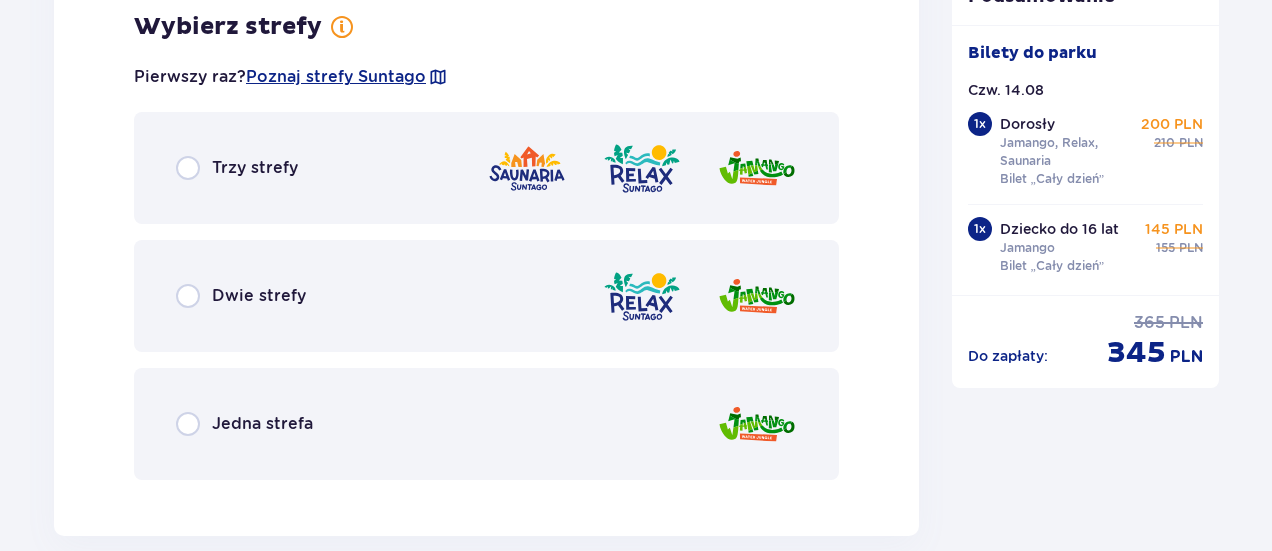 click on "Dwie strefy" at bounding box center [486, 296] 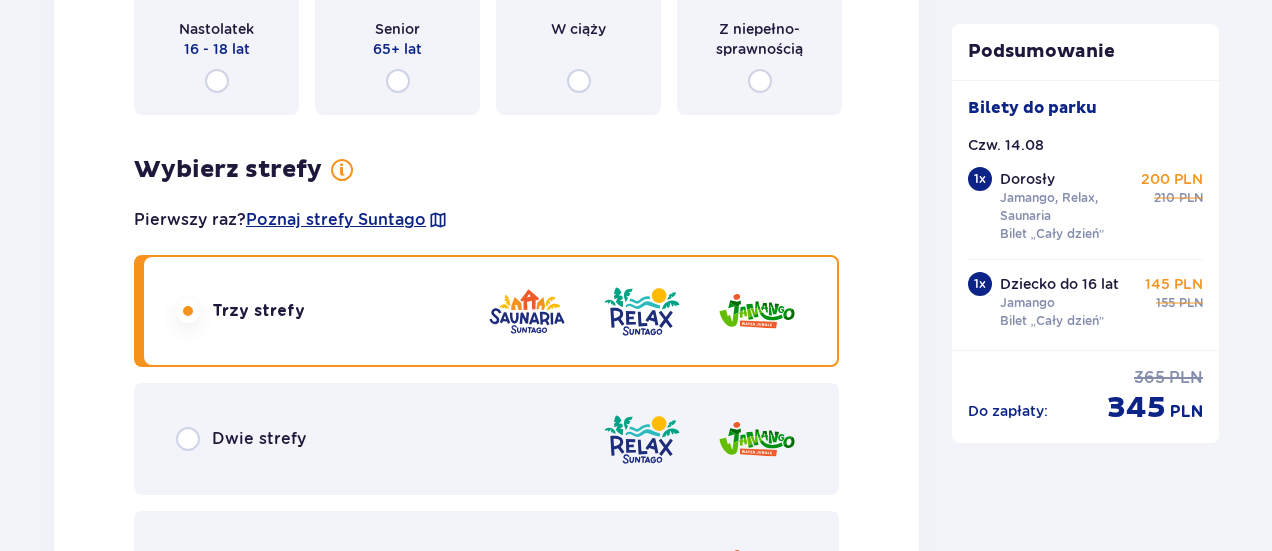 scroll, scrollTop: 2712, scrollLeft: 0, axis: vertical 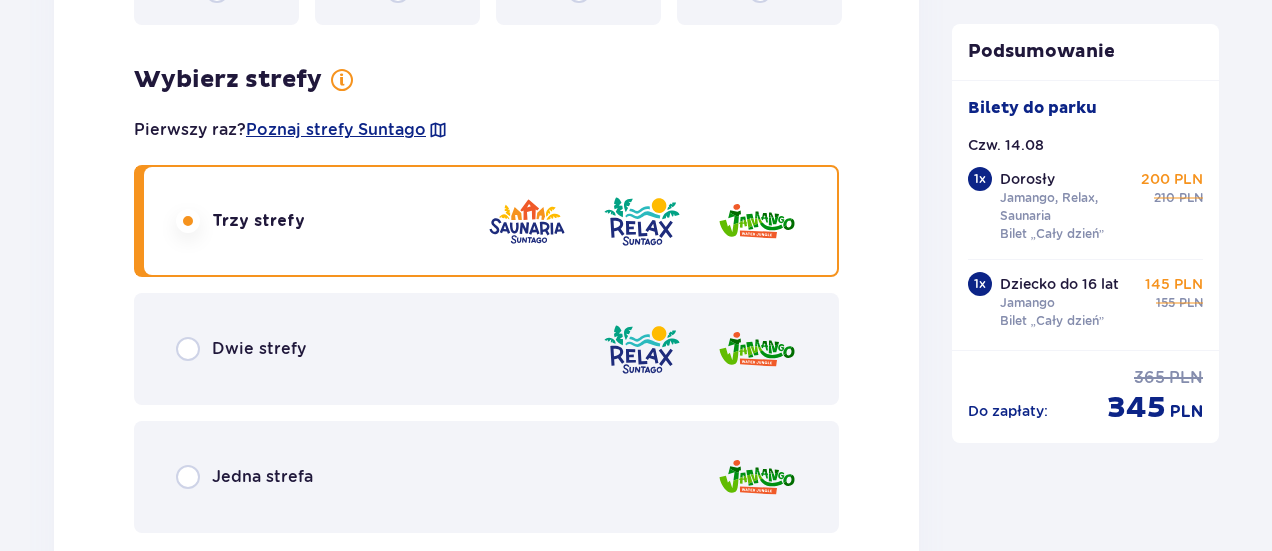 click on "Dwie strefy" at bounding box center [259, 349] 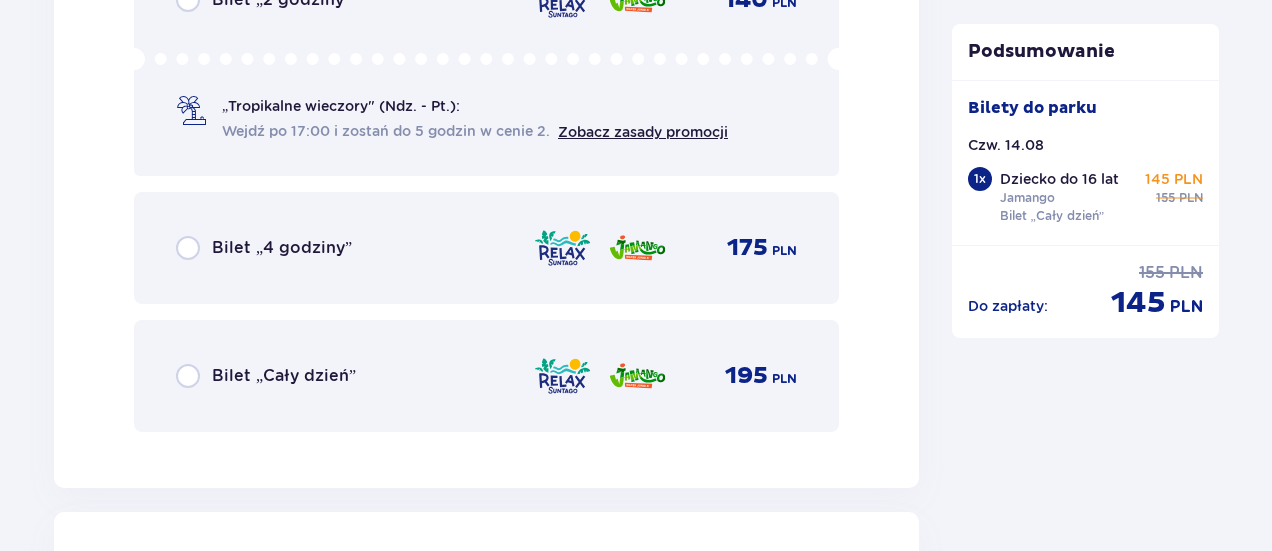 scroll, scrollTop: 3392, scrollLeft: 0, axis: vertical 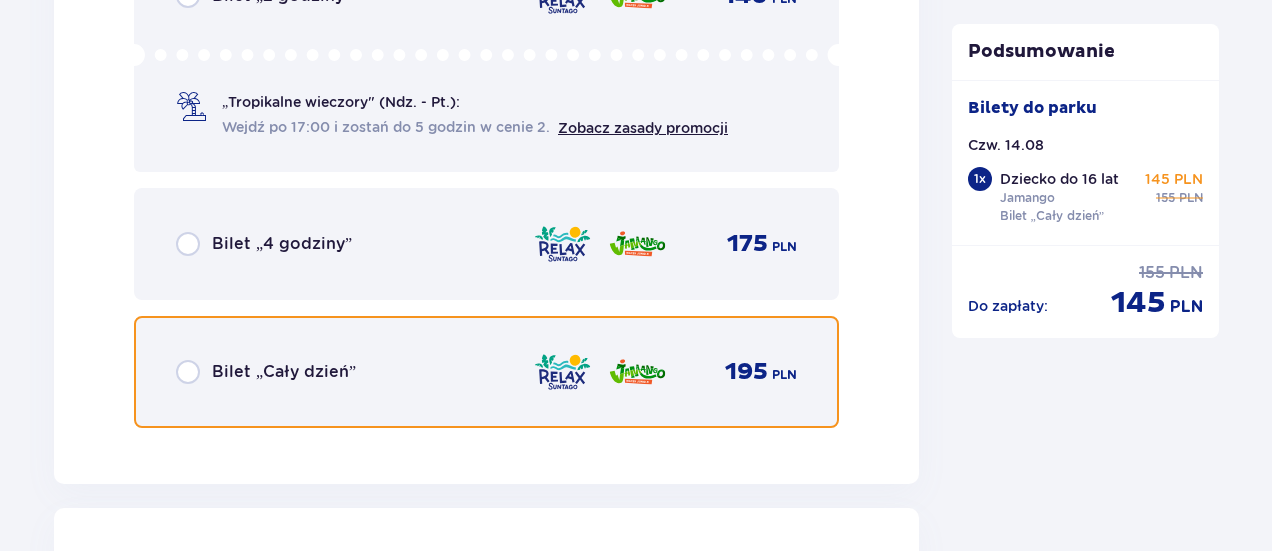 click at bounding box center [188, 372] 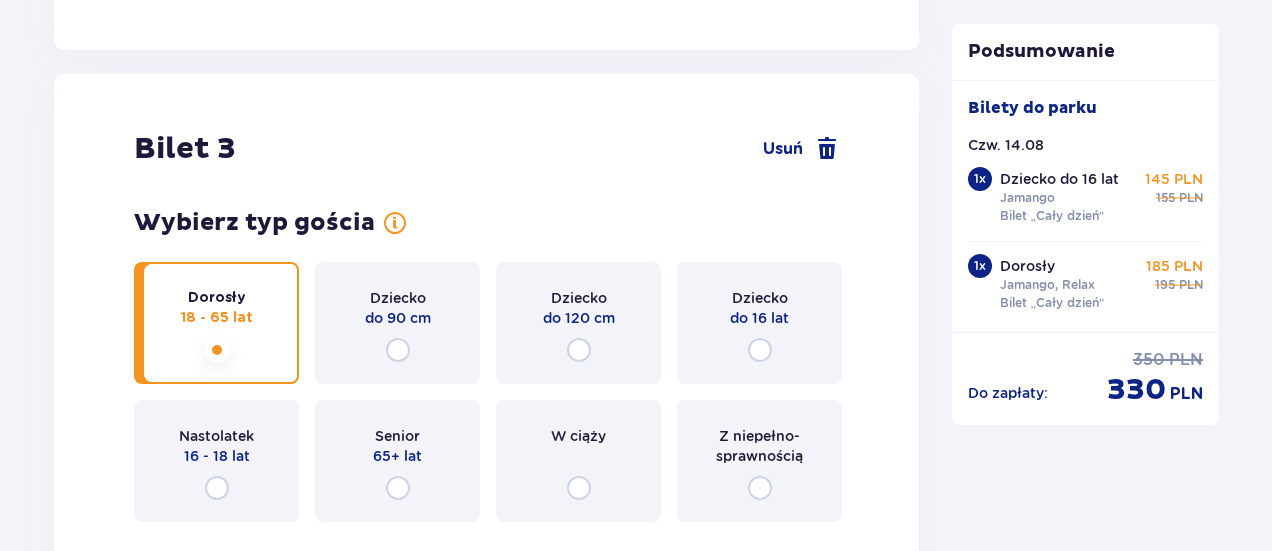scroll, scrollTop: 3876, scrollLeft: 0, axis: vertical 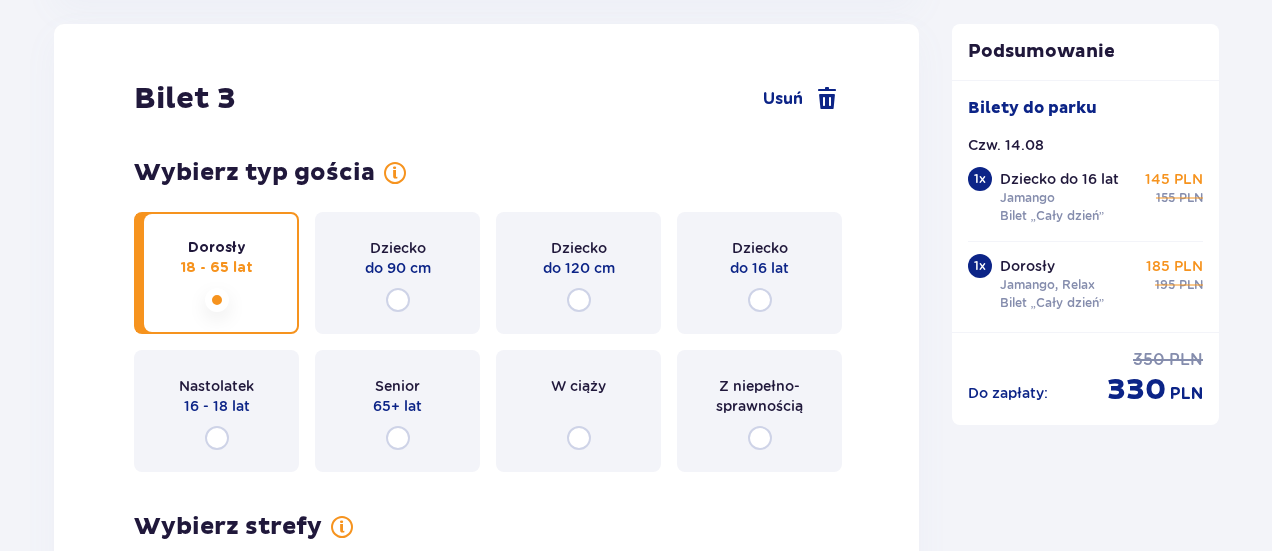 click at bounding box center (188, 1499) 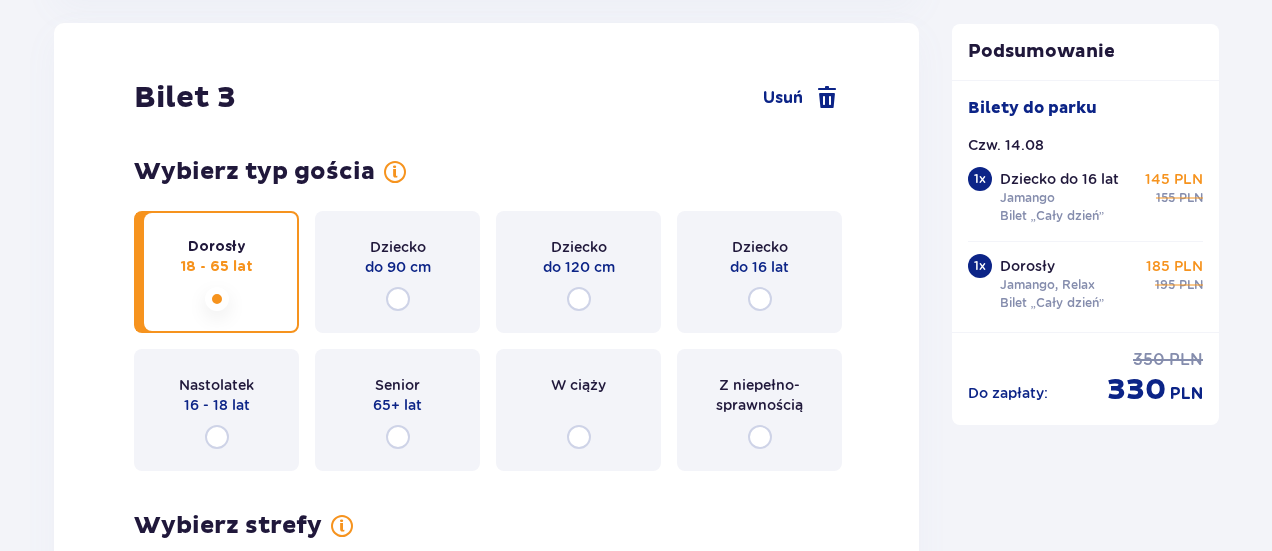 click at bounding box center (188, -1724) 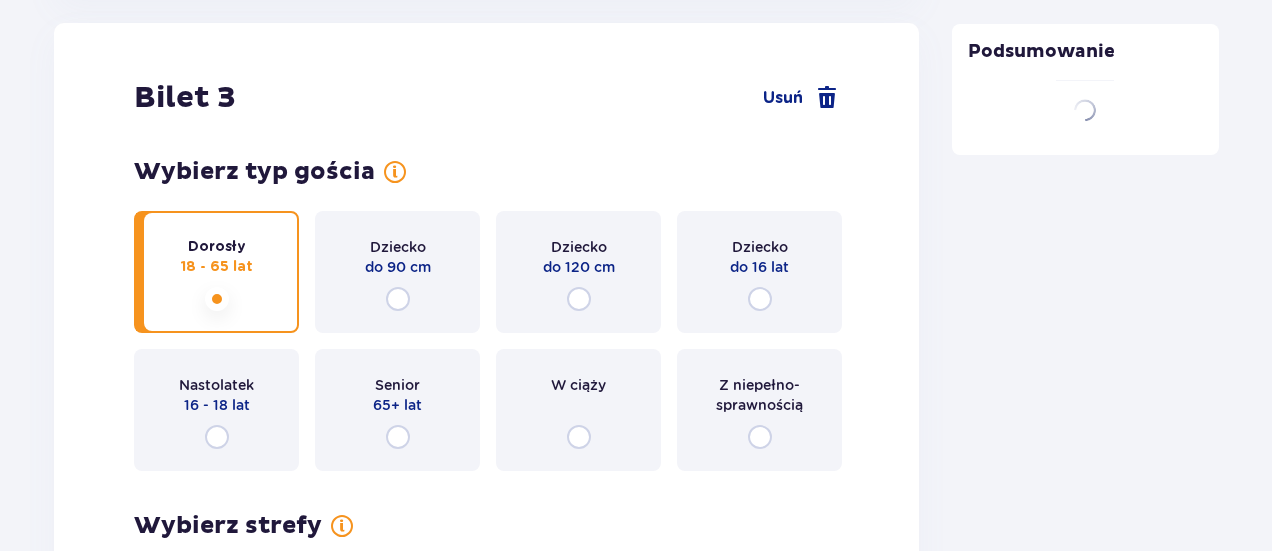 scroll, scrollTop: 3886, scrollLeft: 0, axis: vertical 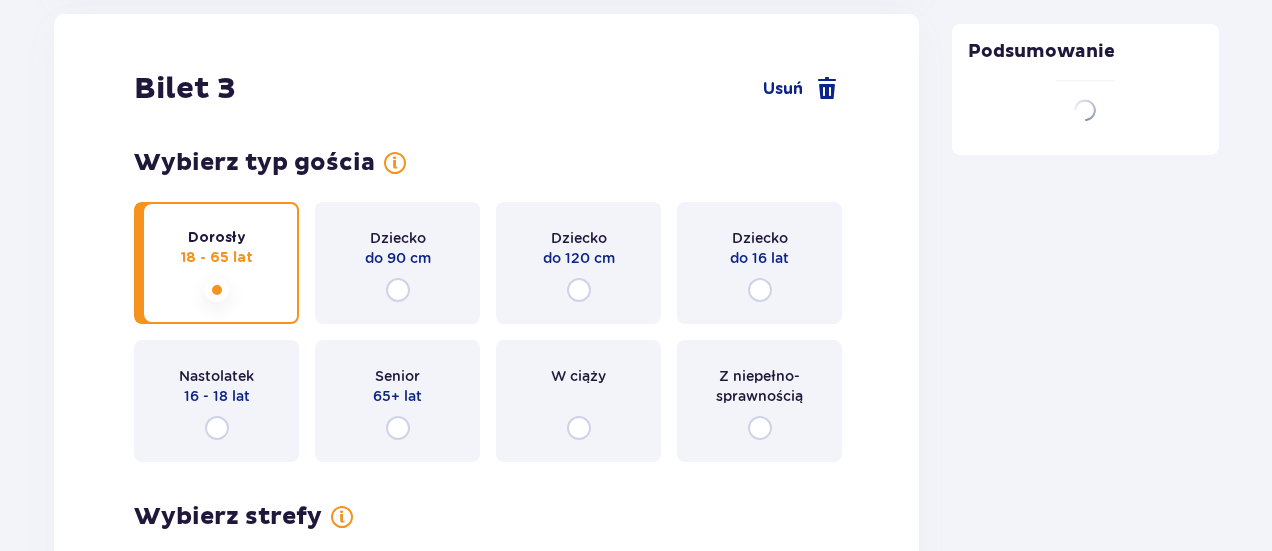 click at bounding box center [188, -122] 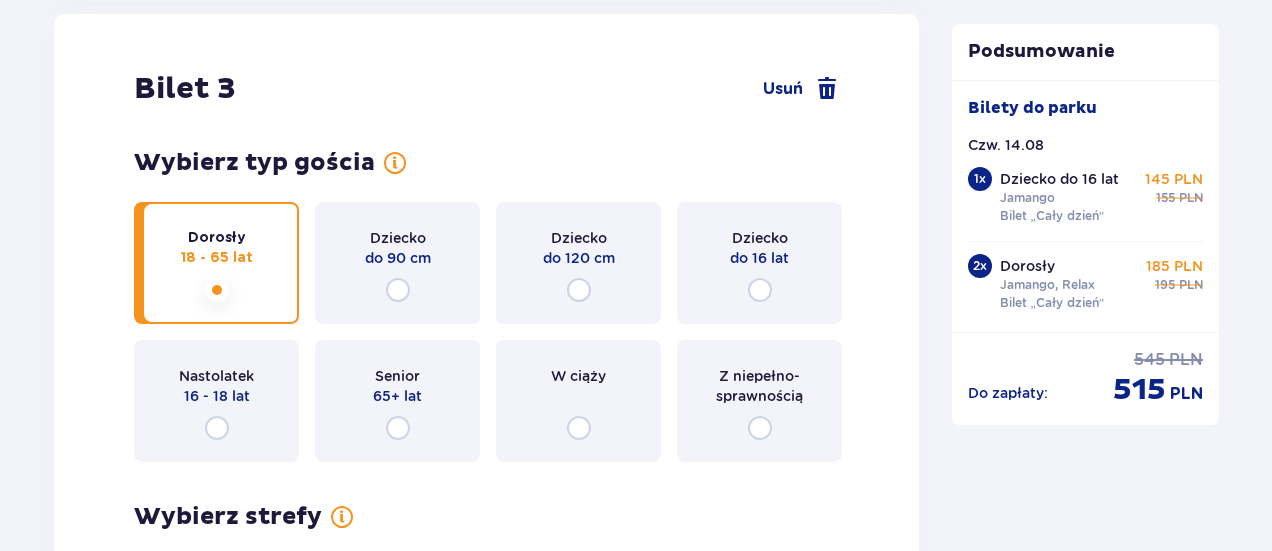 radio on "false" 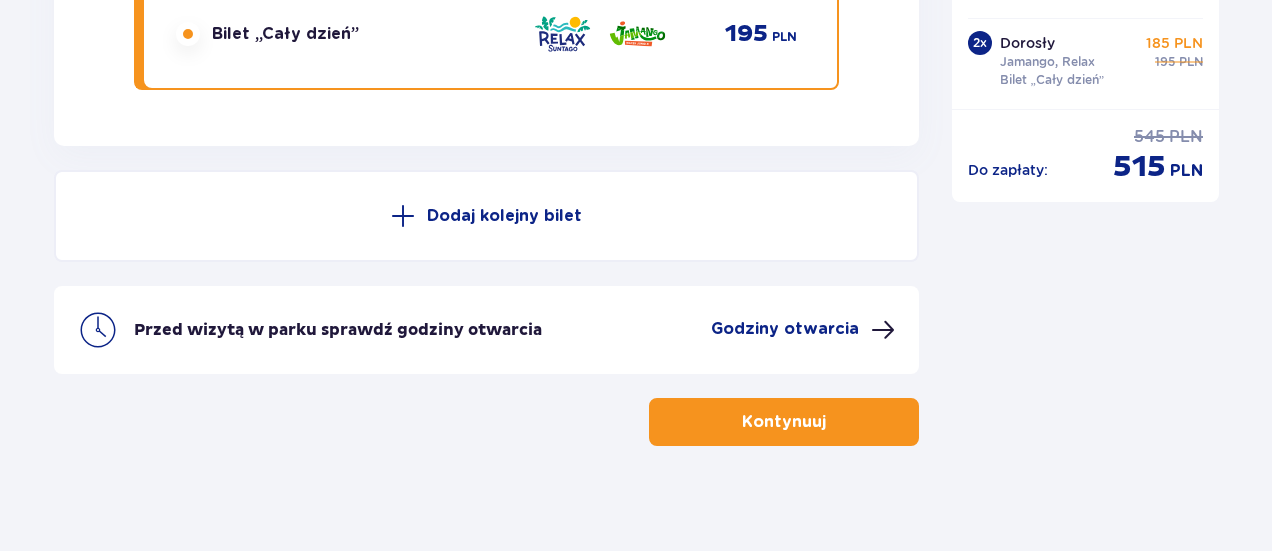scroll, scrollTop: 5356, scrollLeft: 0, axis: vertical 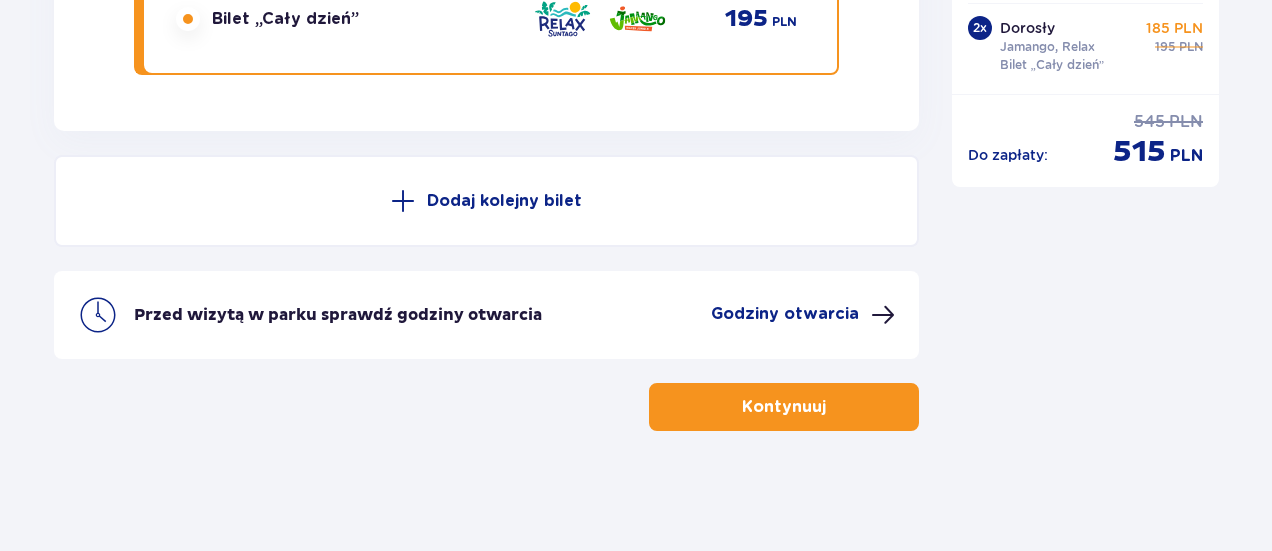 click at bounding box center [188, 19] 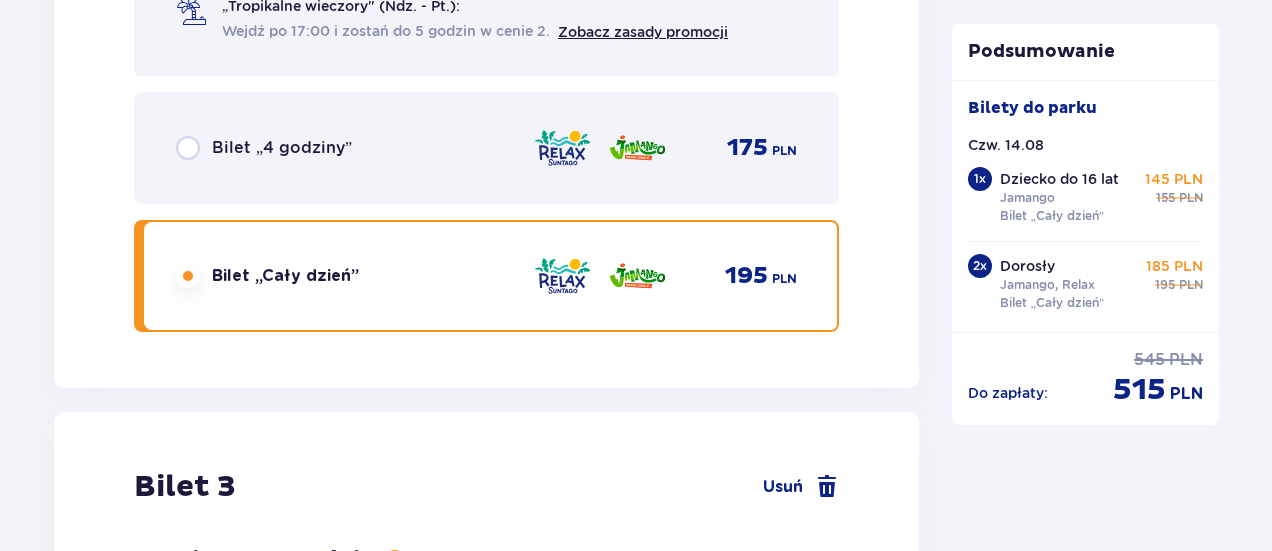 click at bounding box center [188, 1887] 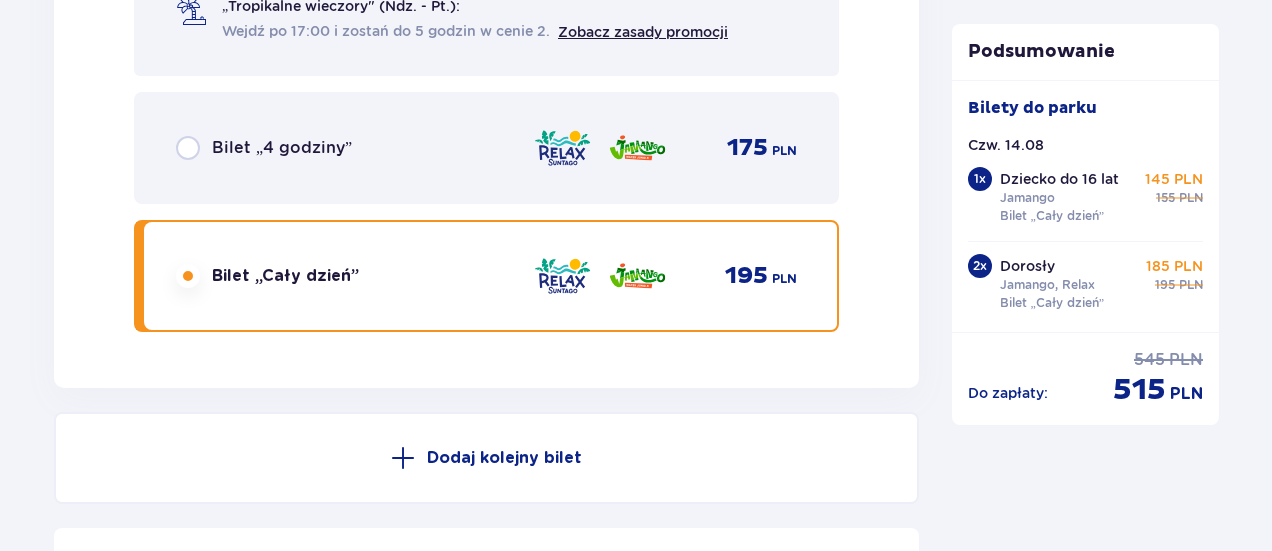 click at bounding box center (188, -1335) 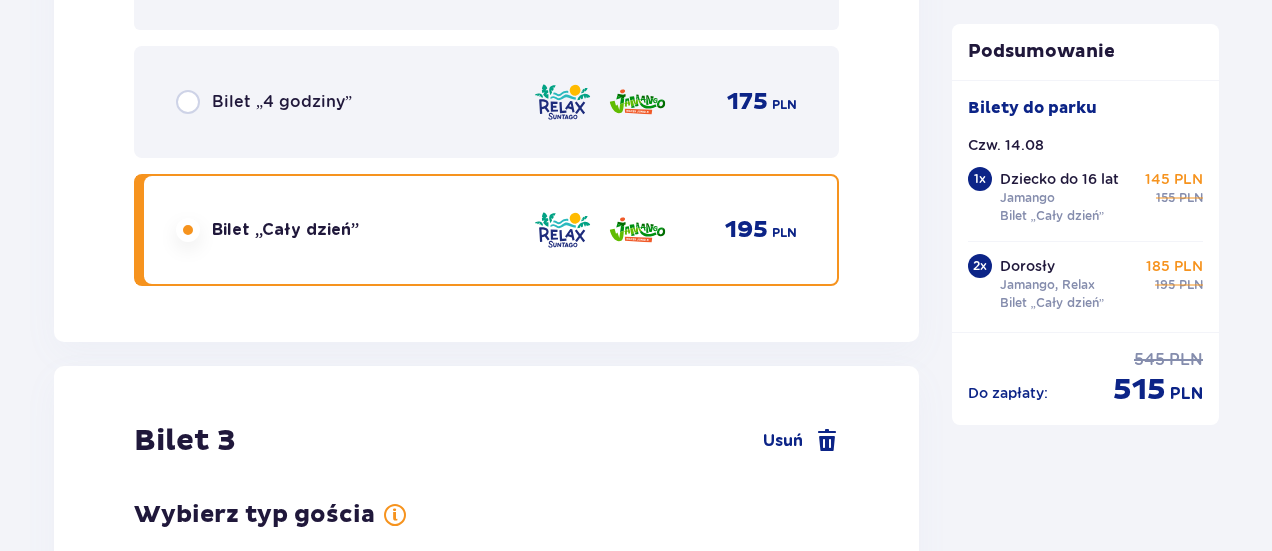 scroll, scrollTop: 3488, scrollLeft: 0, axis: vertical 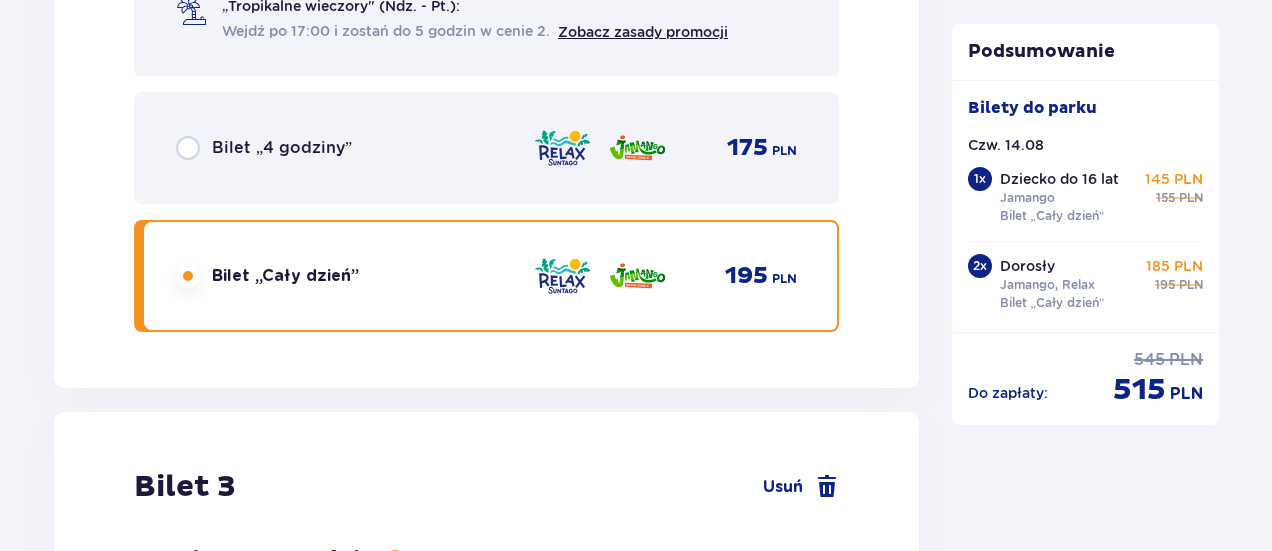 click on "Bilet   2 Usuń Wybierz typ gościa Dorosły 18 - 65 lat Dziecko do 90 cm Dziecko do 120 cm Dziecko do 16 lat Nastolatek 16 - 18 lat Senior 65+ lat W ciąży Z niepełno­sprawnością Wybierz strefy Pierwszy raz?  Poznaj strefy Suntago Trzy strefy Dwie strefy Jedna strefa Wybierz rodzaj biletu Bilet „2 godziny”   140 PLN „Tropikalne wieczory" (Ndz. - Pt.): Wejdź po 17:00 i zostań do 5 godzin w cenie 2. Zobacz zasady promocji Bilet „4 godziny”   175 PLN Bilet „Cały dzień”   195 PLN" at bounding box center [486, -406] 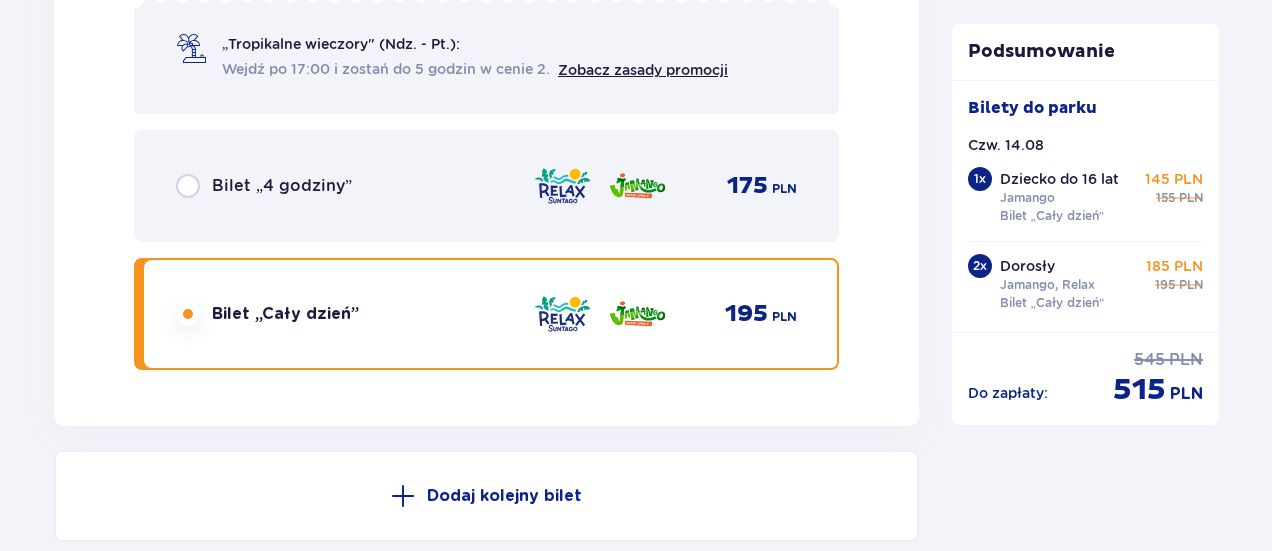 scroll, scrollTop: 5088, scrollLeft: 0, axis: vertical 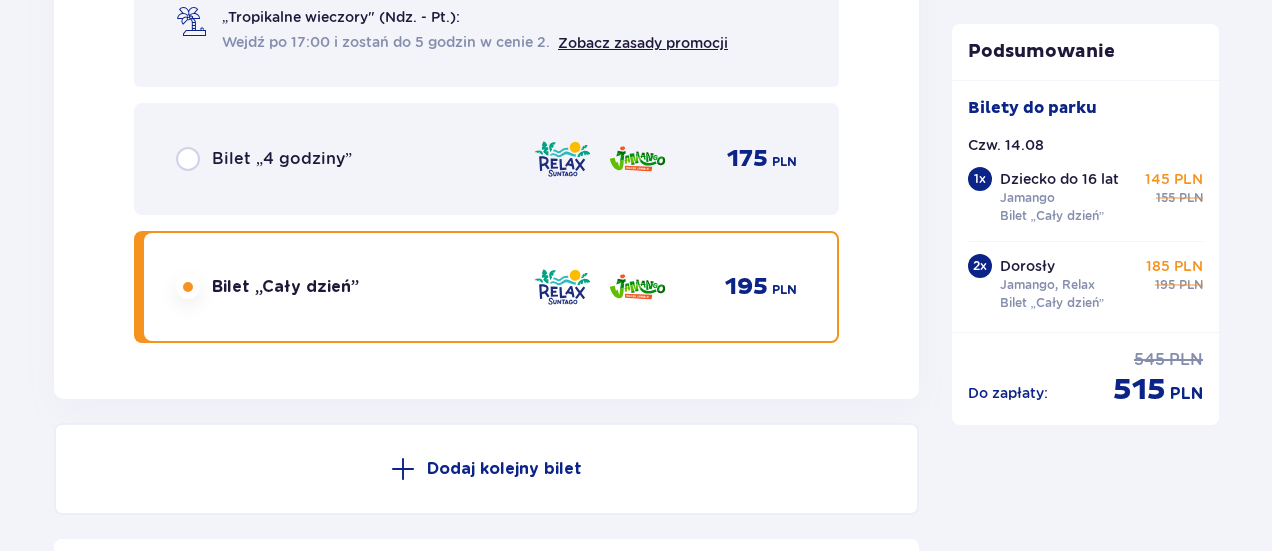 click on "Bilety Pomiń ten krok Znajdź bilety Kupuj bilety online, aby mieć gwarancję wejścia i korzystać z dedykowanych kas szybkiej obsługi. Długość pobytu 1 dzień Dłużej Data przyjazdu 14.08.25 Liczba osób 3 Oferta specjalna Pakiet Family 2+2    -  640 PLN Całodniowe bilety do strefy Jamango (2 dorosłych i 2 dzieci do 16 lat) Voucher 100 zł w cenie: do wykorzystania online lub na miejscu (np. w restauracji) Zasady oferty Kontynuuj bez pakietu Bilet   1 Usuń Wybierz typ gościa Dorosły 18 - 65 lat Dziecko do 90 cm Dziecko do 120 cm Dziecko do 16 lat Nastolatek 16 - 18 lat Senior 65+ lat W ciąży Z niepełno­sprawnością Wybierz strefy Pierwszy raz?  Poznaj strefy Suntago Jedna strefa Wybierz rodzaj biletu Bilet „2 godziny”   105 PLN „Tropikalne wieczory" (Ndz. - Pt.): Wejdź po 17:00 i zostań do 5 godzin w cenie 2. Zobacz zasady promocji Bilet „4 godziny”   140 PLN Bilet „Cały dzień”   155 PLN Bilet   2 Usuń Wybierz typ gościa Dorosły 18 - 65 lat Dziecko do 90 cm Dziecko" at bounding box center (636, -2057) 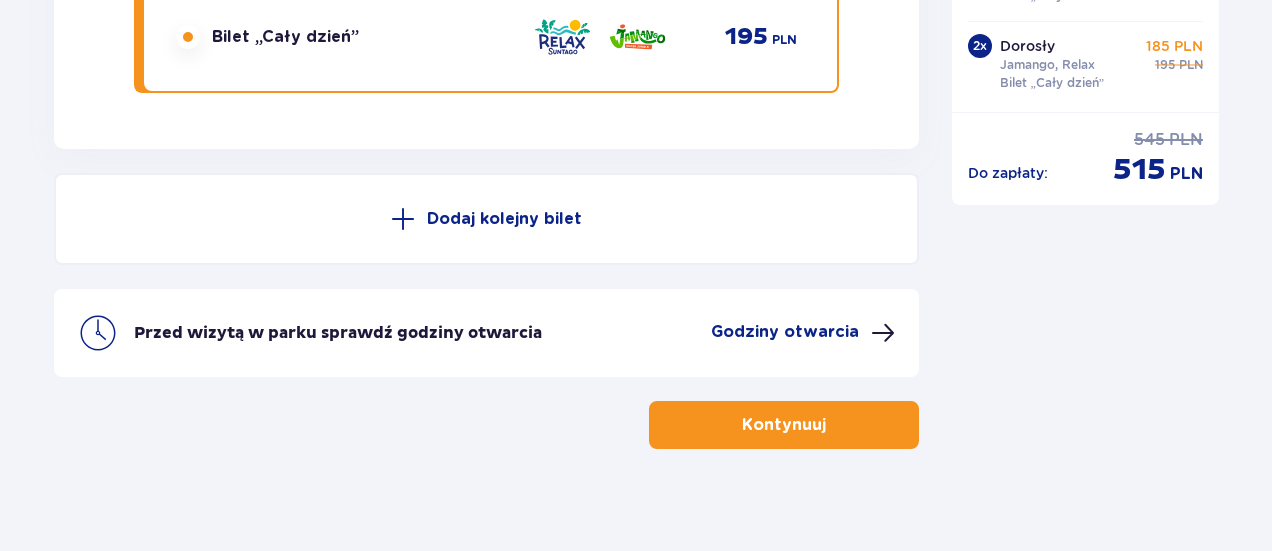 scroll, scrollTop: 5356, scrollLeft: 0, axis: vertical 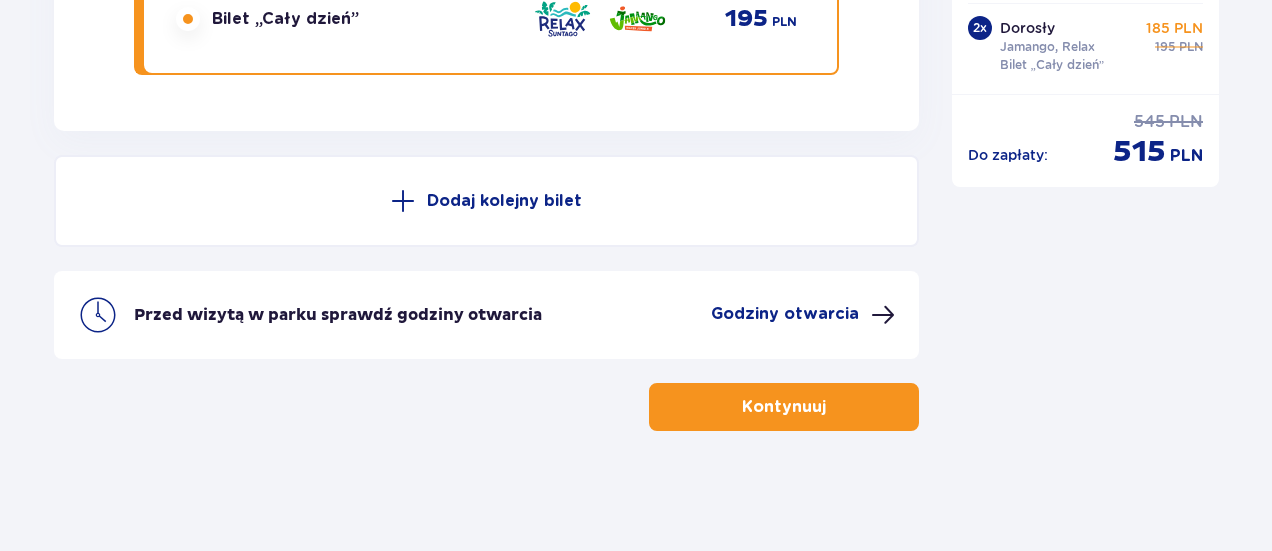 click on "Kontynuuj" at bounding box center [784, 407] 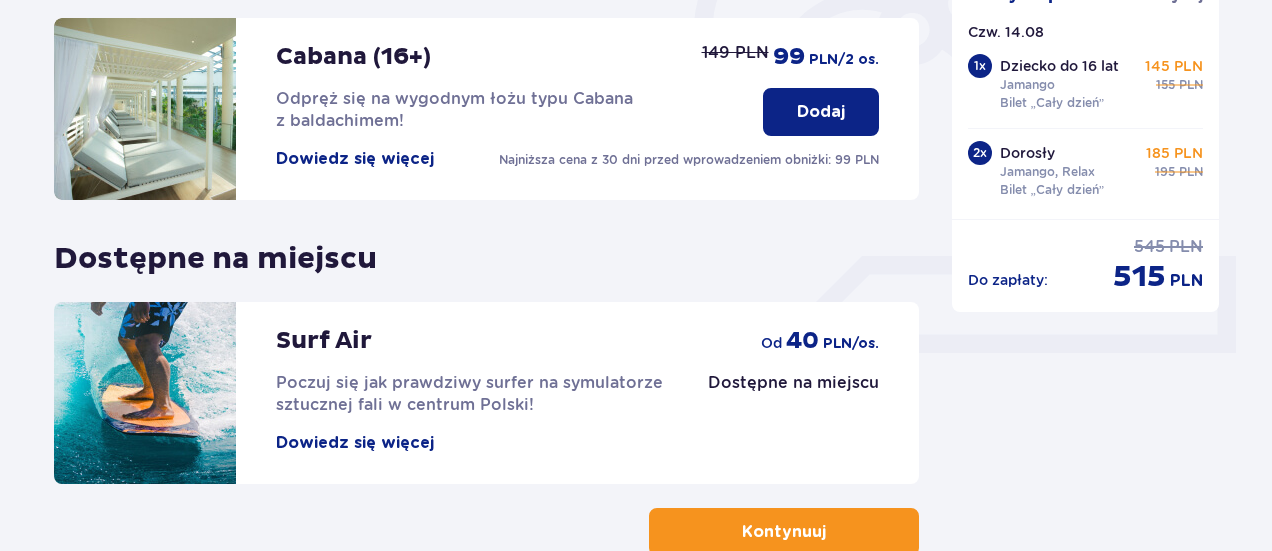 scroll, scrollTop: 804, scrollLeft: 0, axis: vertical 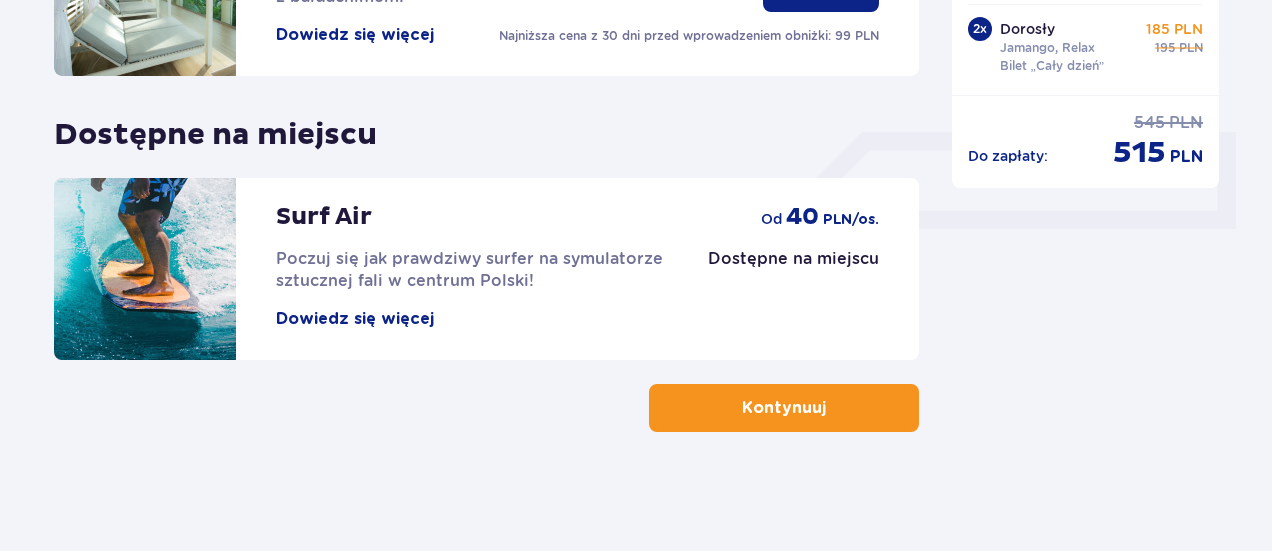 click on "Kontynuuj" at bounding box center [784, 408] 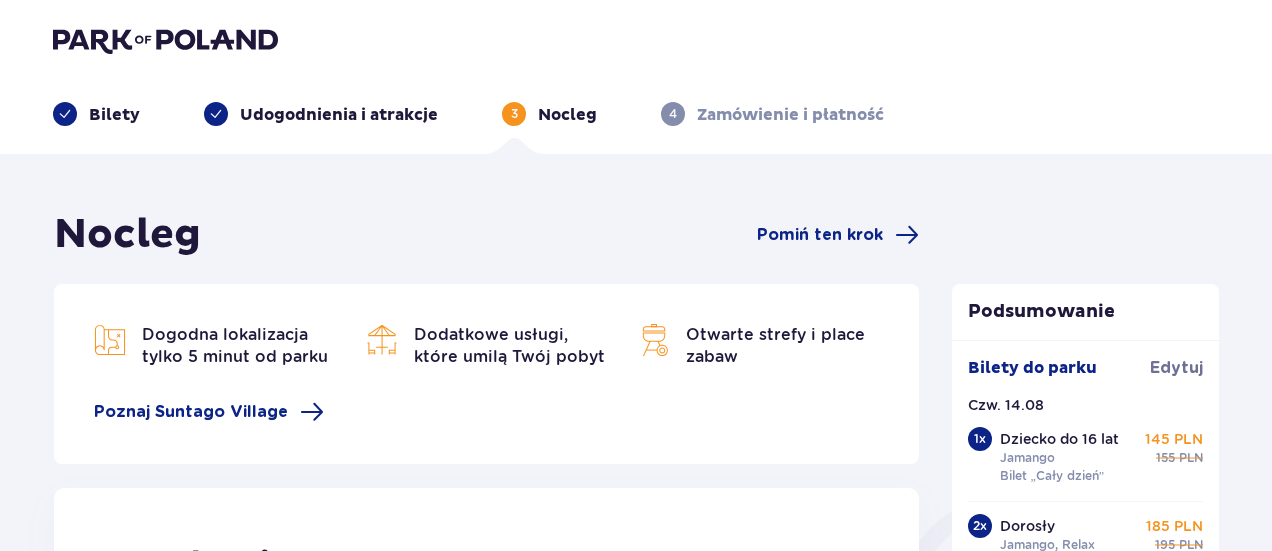 scroll, scrollTop: 0, scrollLeft: 0, axis: both 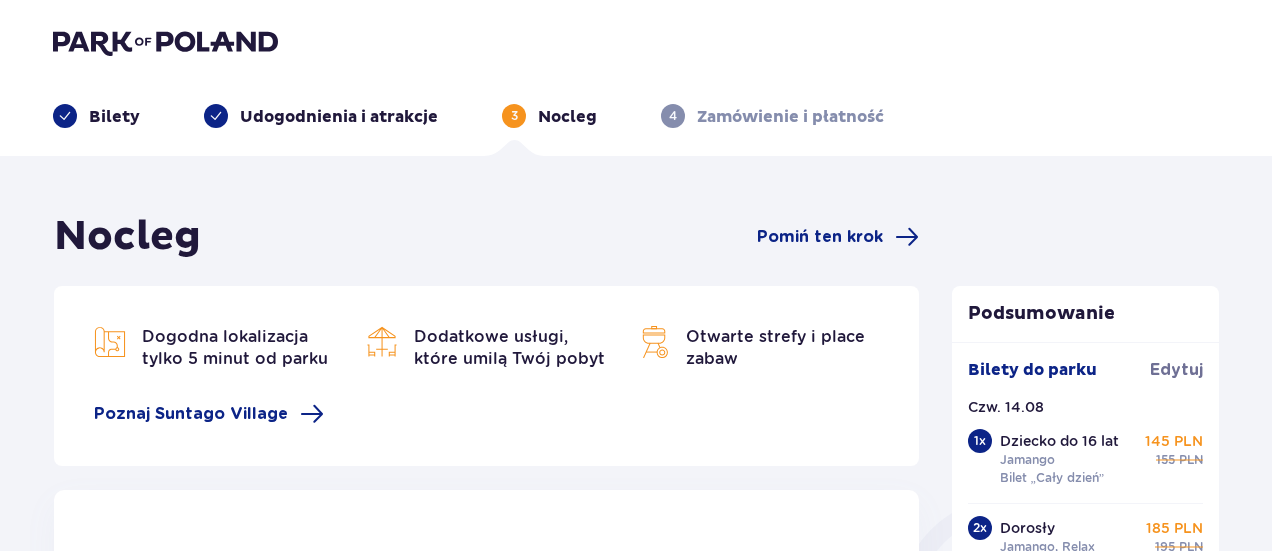 click on "Dodatkowe usługi, które umilą Twój pobyt" at bounding box center (509, 347) 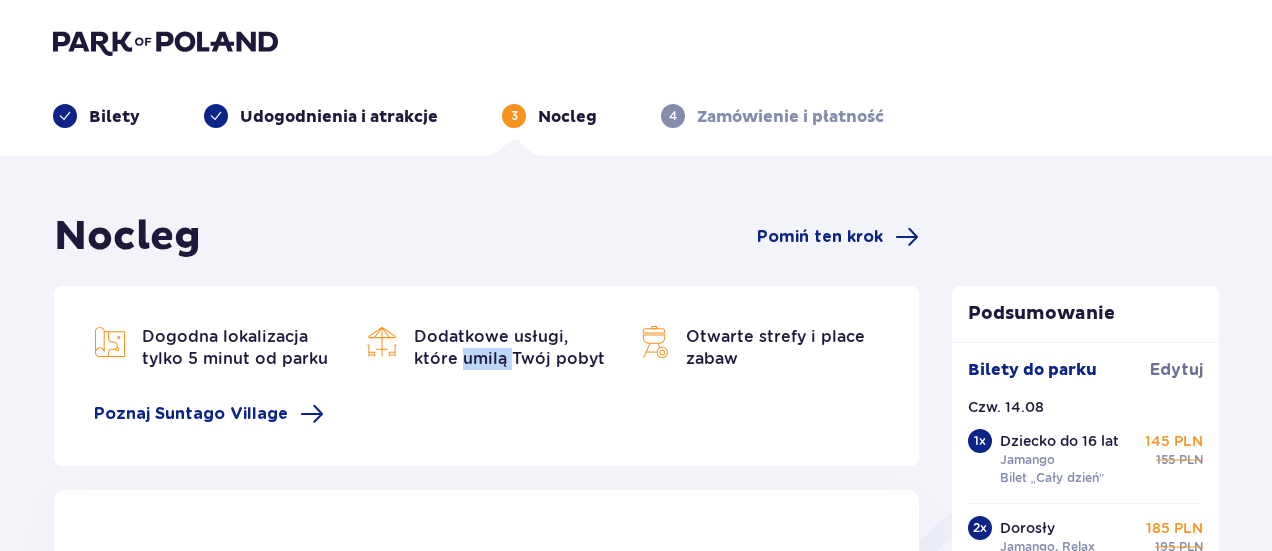click on "Dodatkowe usługi, które umilą Twój pobyt" at bounding box center [509, 347] 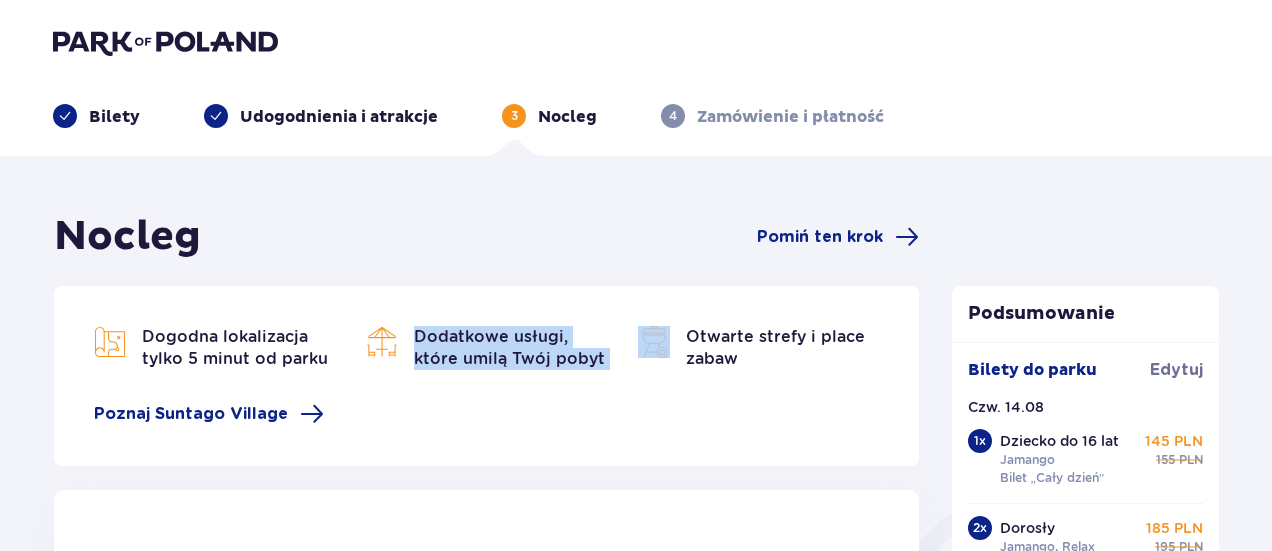 click on "Dodatkowe usługi, które umilą Twój pobyt" at bounding box center (509, 347) 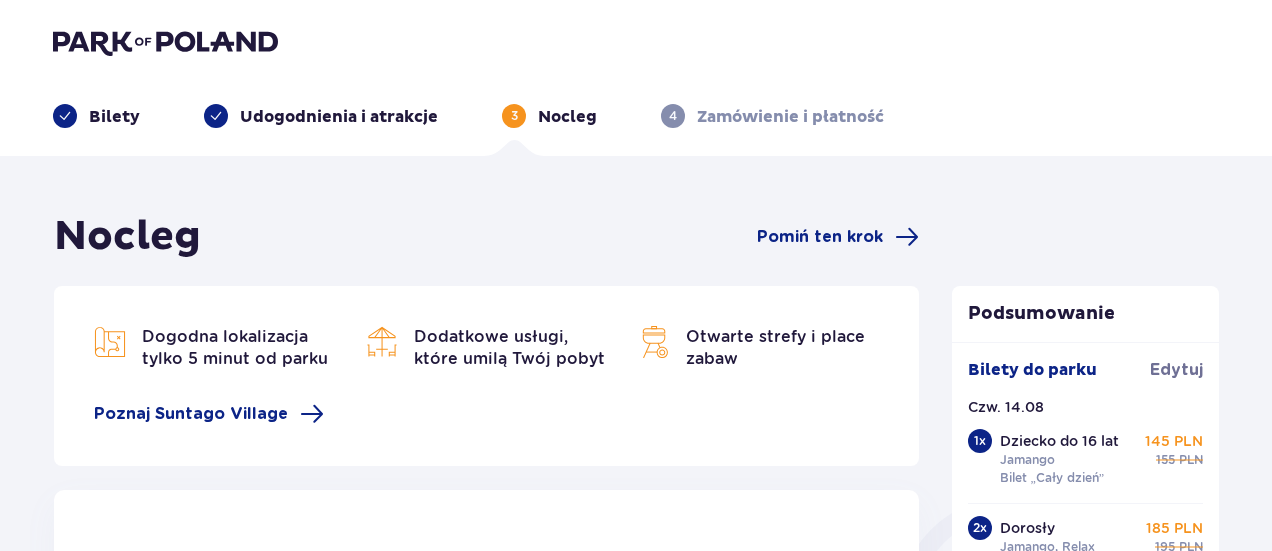 click on "Dogodna lokalizacja tylko 5 minut od parku   Dodatkowe usługi, które umilą Twój pobyt   Otwarte strefy i place zabaw   Poznaj Suntago Village" at bounding box center [486, 376] 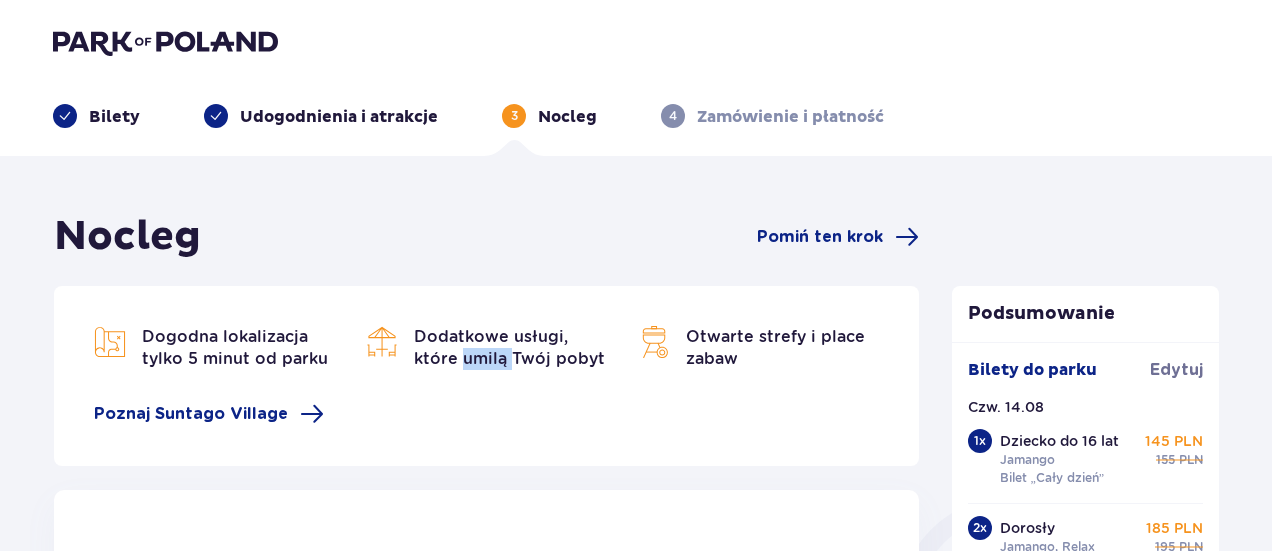 click on "Dodatkowe usługi, które umilą Twój pobyt" at bounding box center [509, 347] 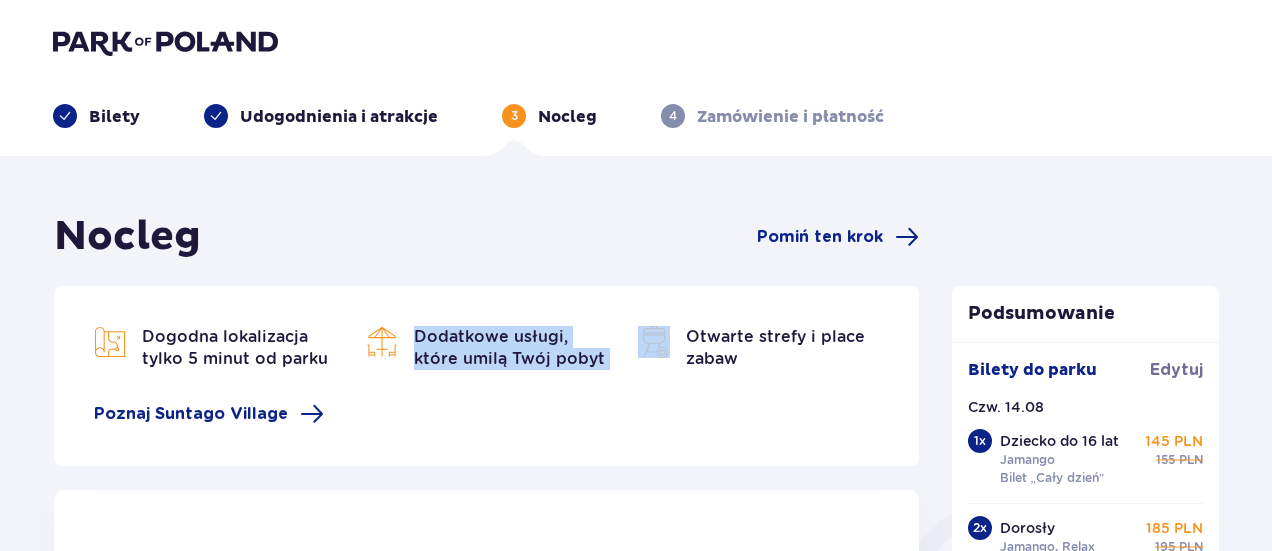 click on "Dodatkowe usługi, które umilą Twój pobyt" at bounding box center (509, 347) 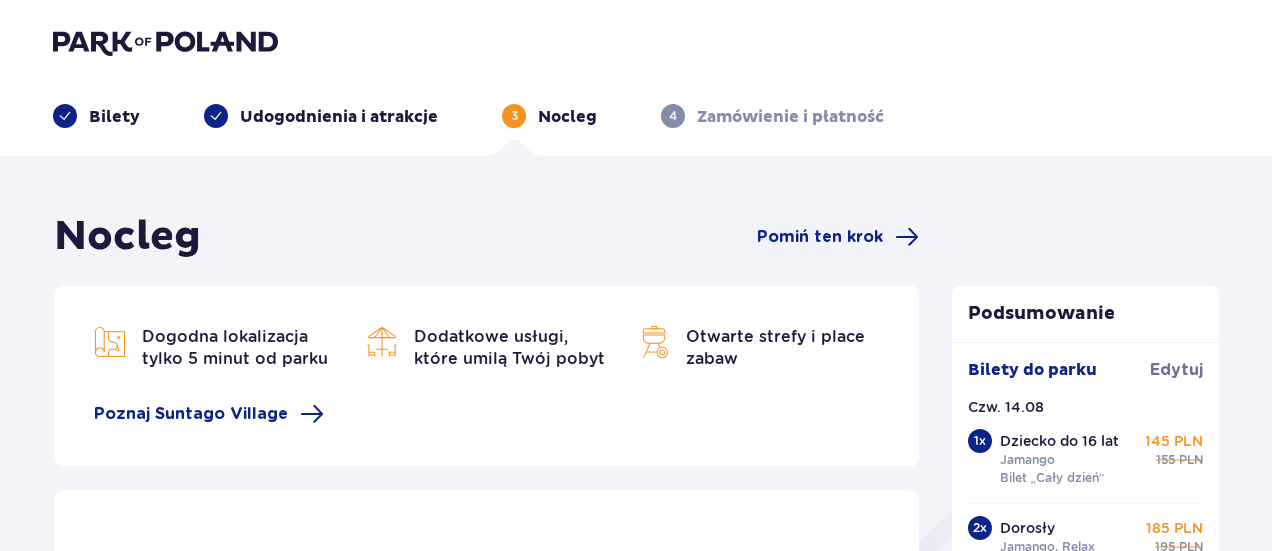 click on "Dodatkowe usługi, które umilą Twój pobyt" at bounding box center [510, 348] 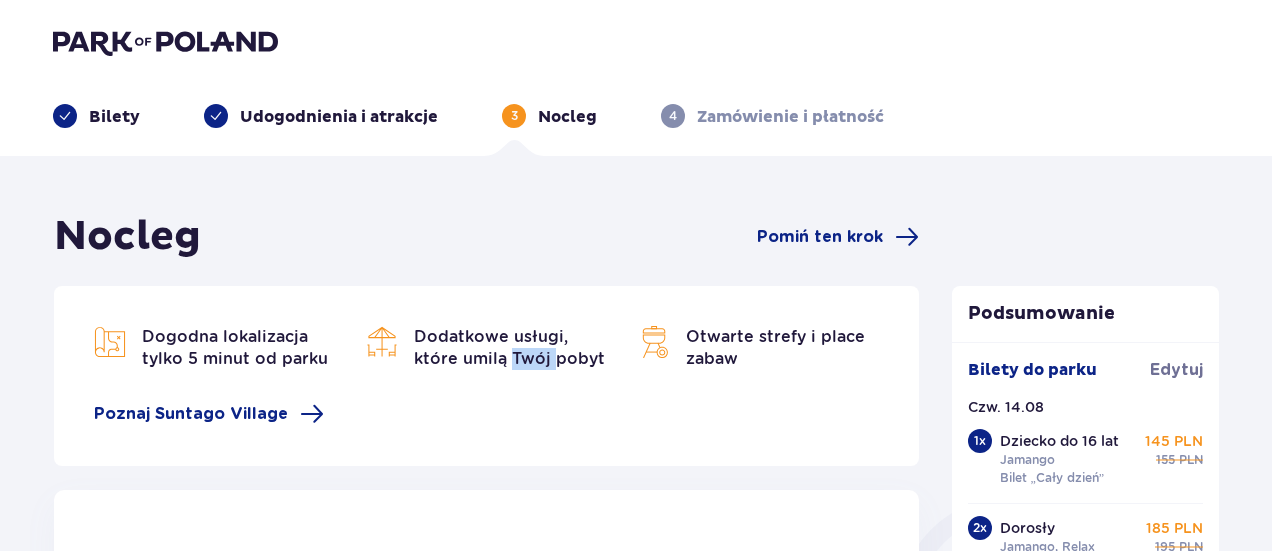 click on "Dodatkowe usługi, które umilą Twój pobyt" at bounding box center [510, 348] 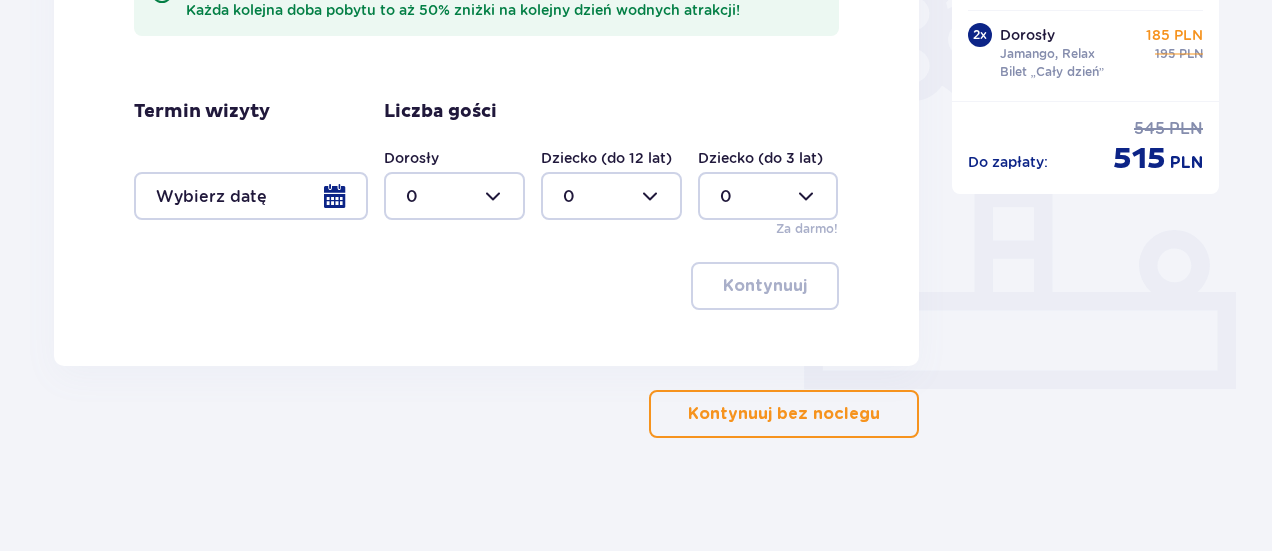 scroll, scrollTop: 650, scrollLeft: 0, axis: vertical 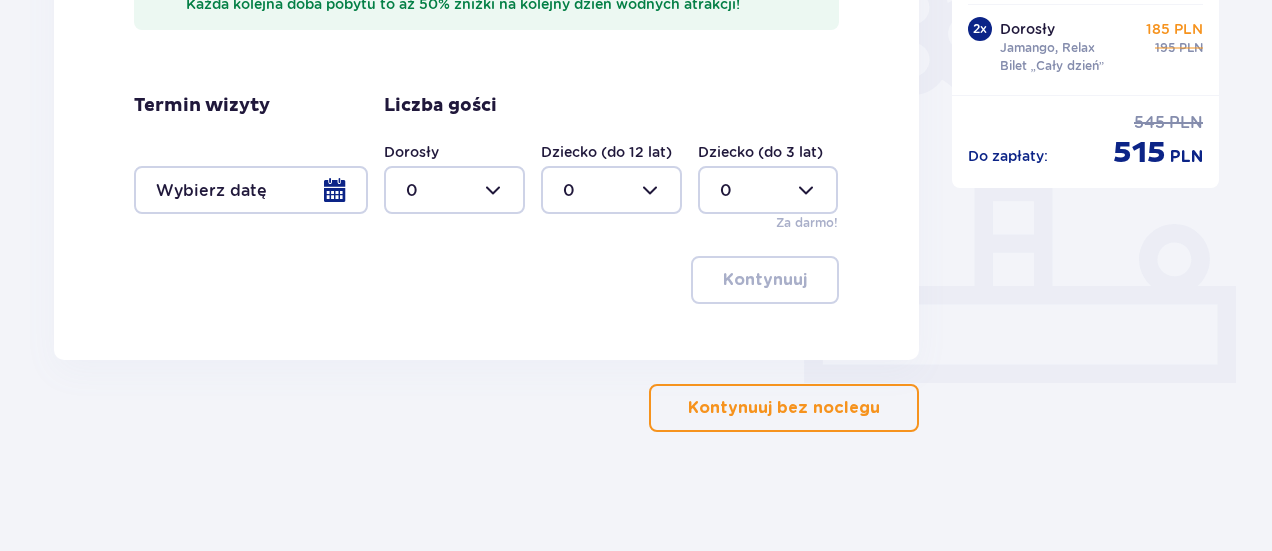 click on "Kontynuuj bez noclegu" at bounding box center (784, 408) 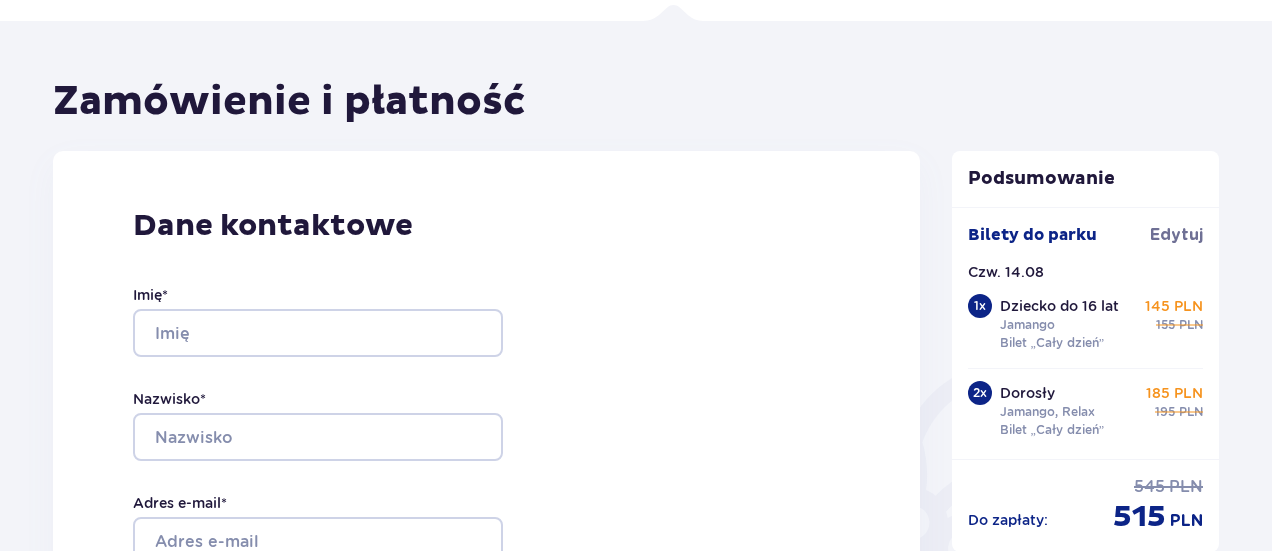 scroll, scrollTop: 160, scrollLeft: 0, axis: vertical 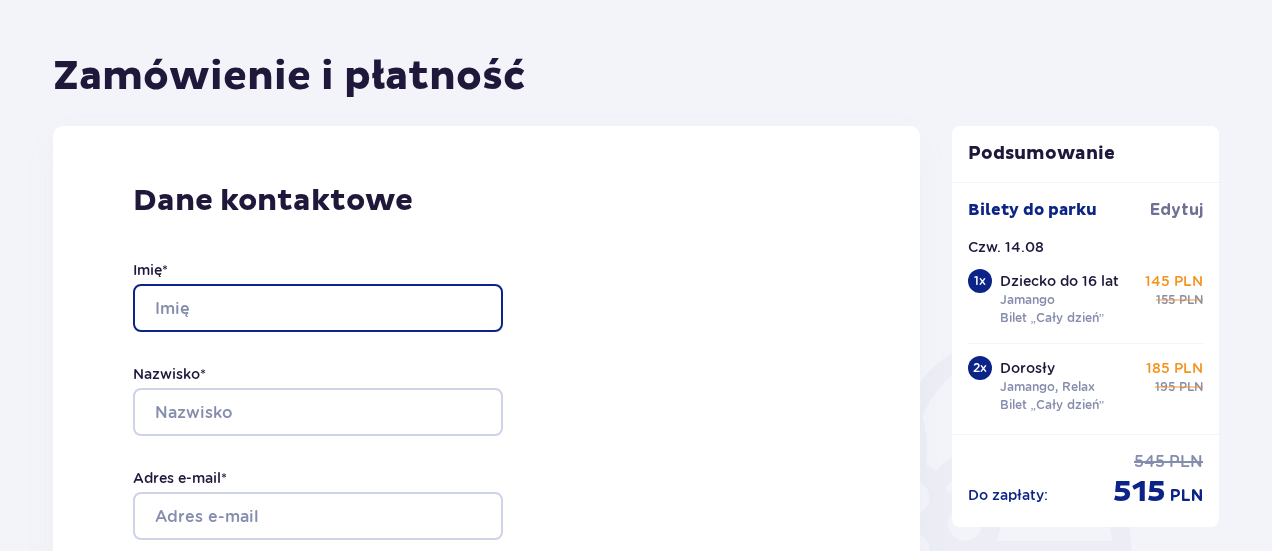 click on "Imię *" at bounding box center [318, 308] 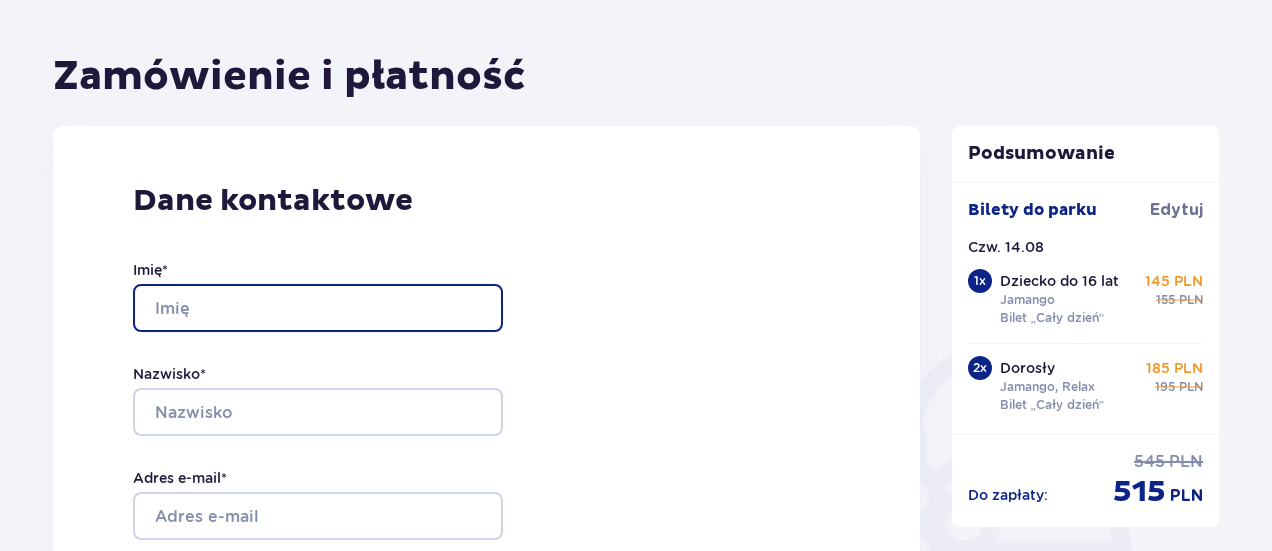 type on "Mirosław" 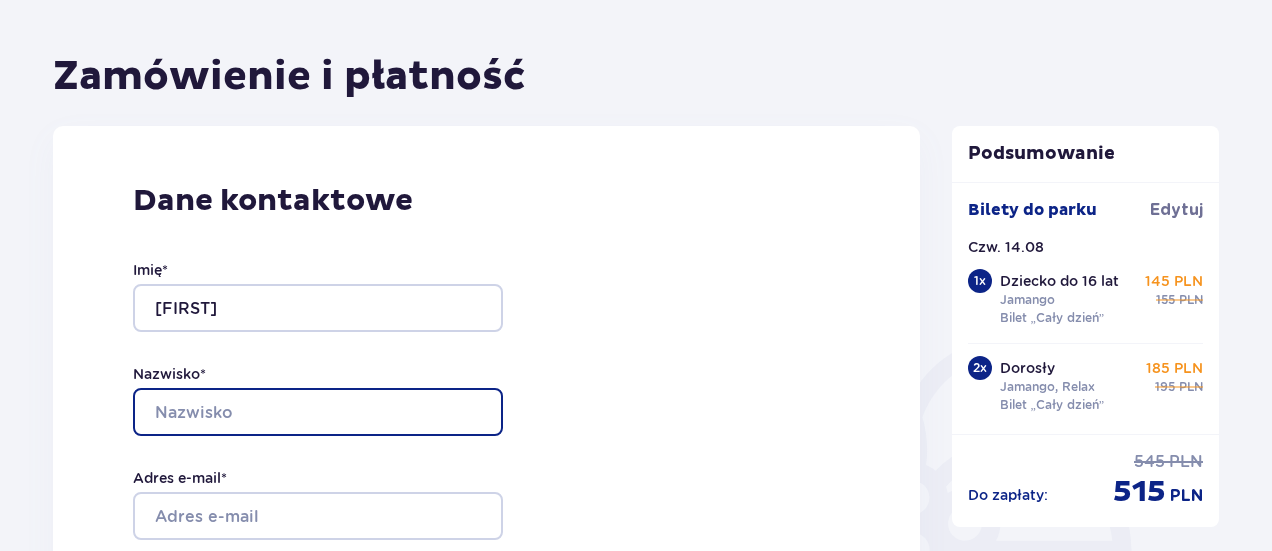 type on "Kaczmarek" 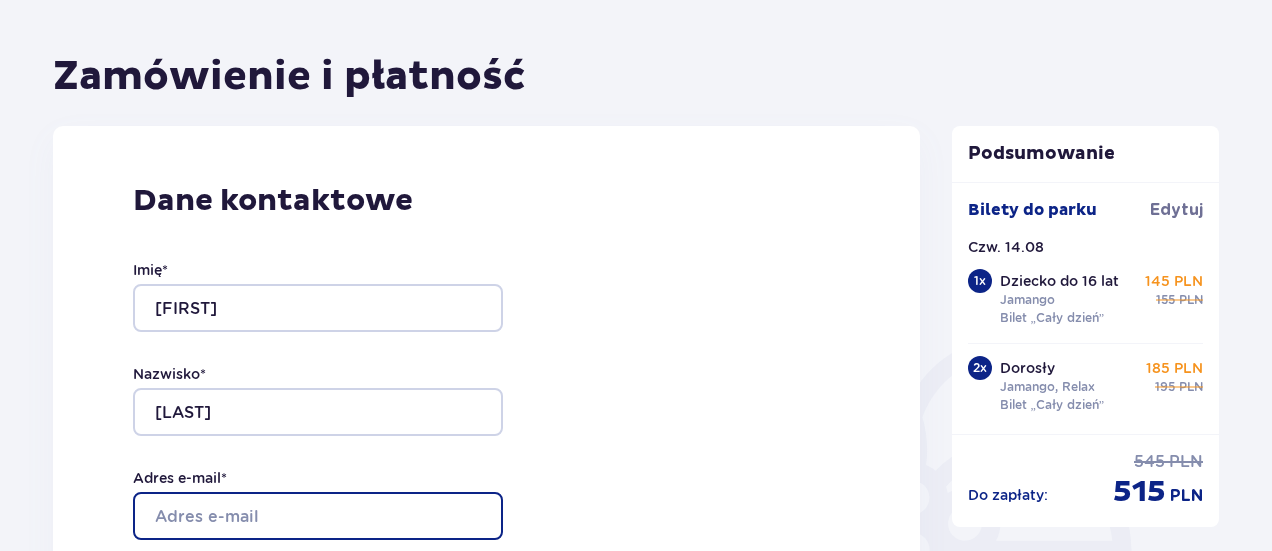 type on "mirkac1@interia.pl" 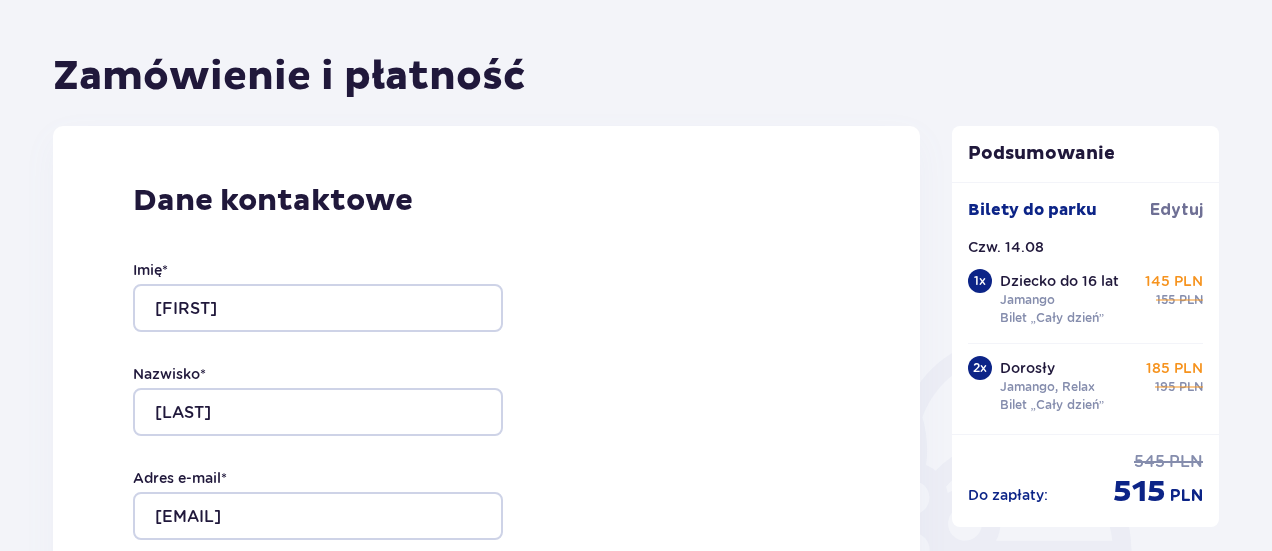 type on "mirkac1@interia.pl" 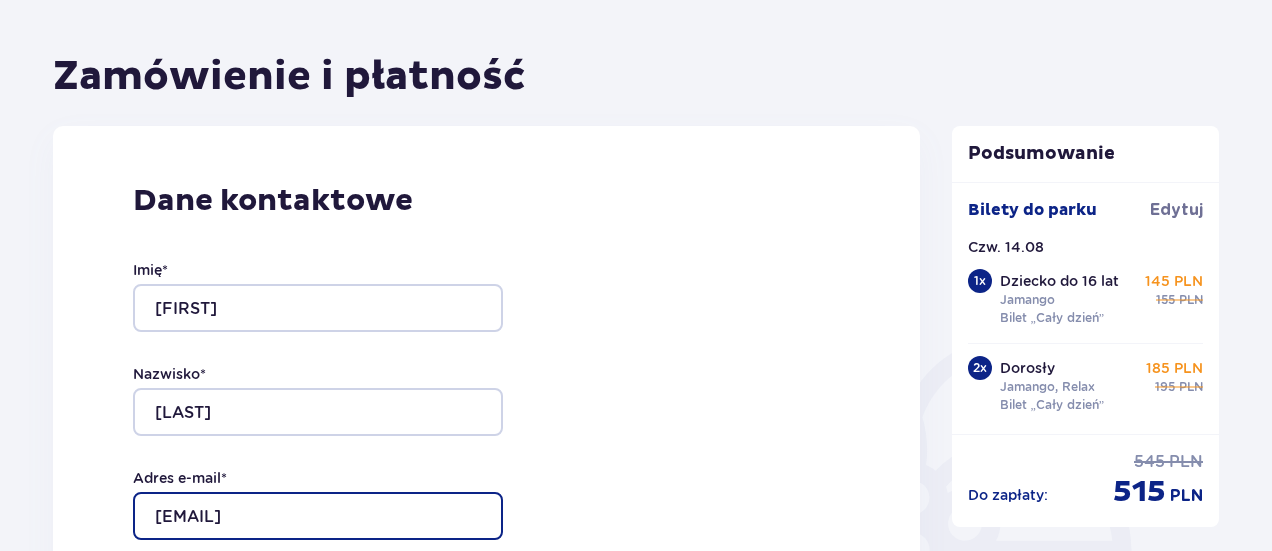 click on "mirkac1@interia.pl" at bounding box center [318, 516] 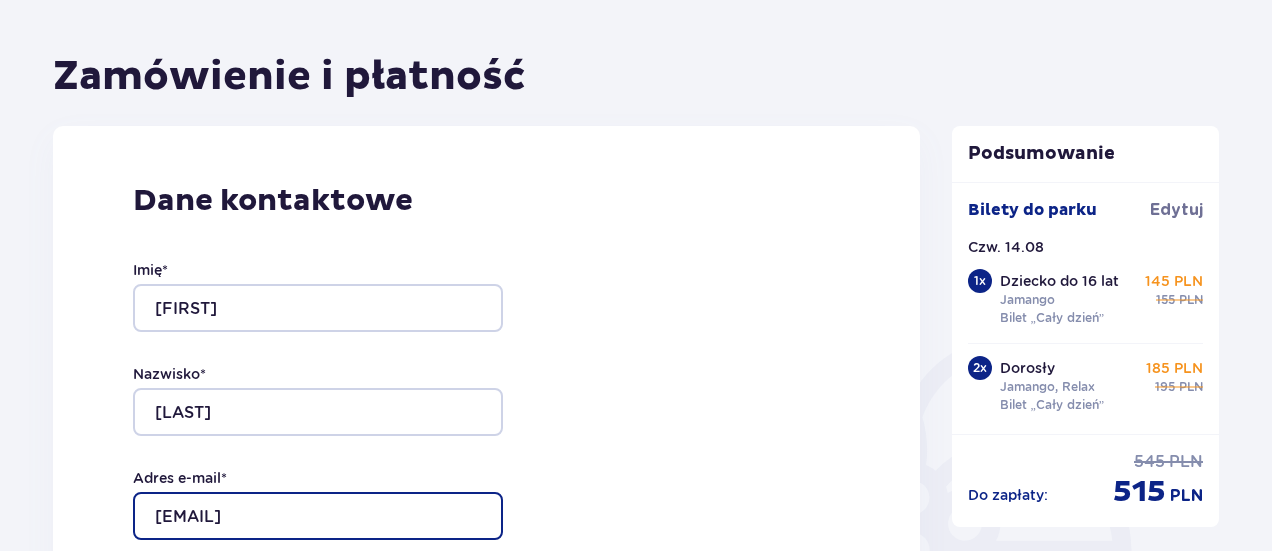 type on "mirkac1@gmail.com" 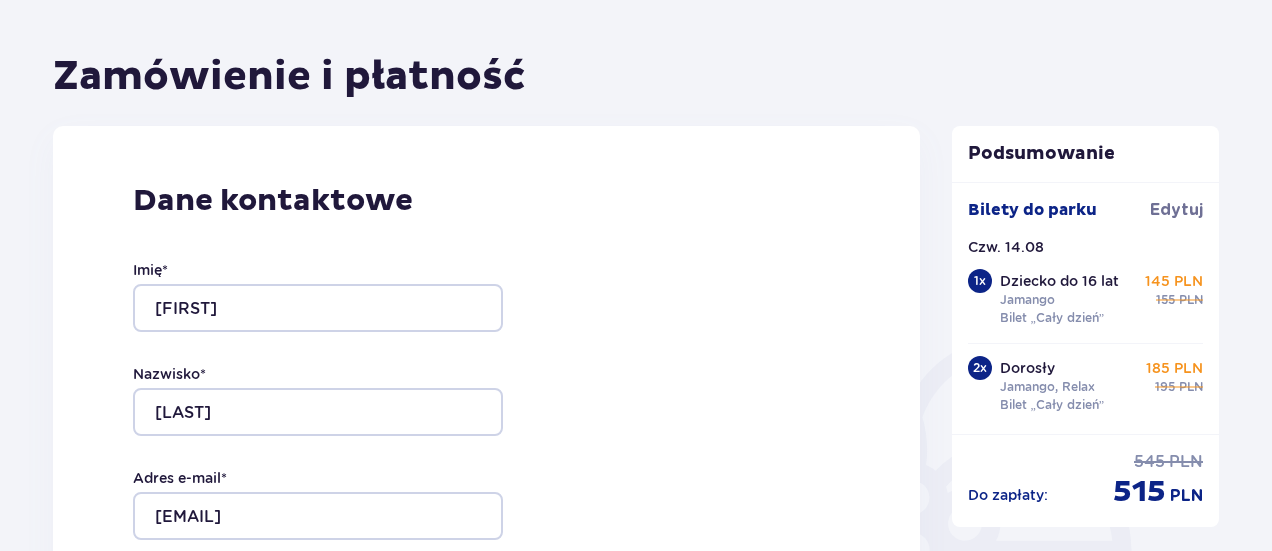 click on "Dane kontaktowe Imię * Mirosław Nazwisko * Kaczmarek Adres e-mail * mirkac1@gmail.com Potwierdź adres e-mail * mirkac1@interia.pl Numer telefonu * 507095154 Numer telefonu, wraz z kodem kraju, np. 48 ​123 ​456 ​789 Chcę fakturę na firmę Jeśli nie prowadzisz działalności gospodarczej lub innej spółki, automatycznie wystawimy Ci fakturę imienną. Dodaj adres do faktury imiennej" at bounding box center [486, 546] 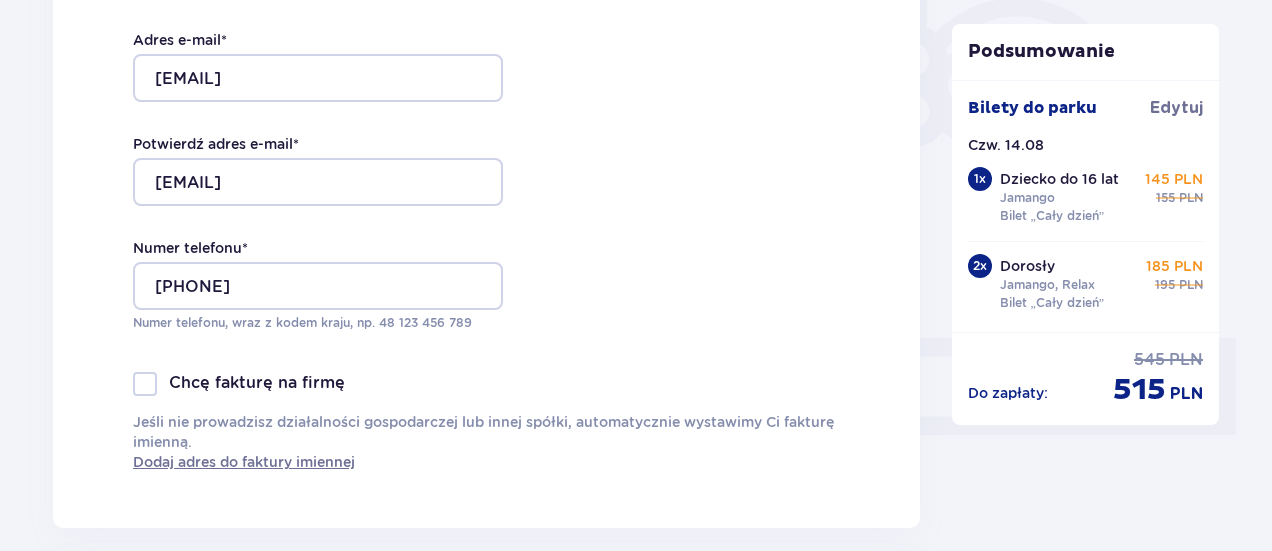 scroll, scrollTop: 600, scrollLeft: 0, axis: vertical 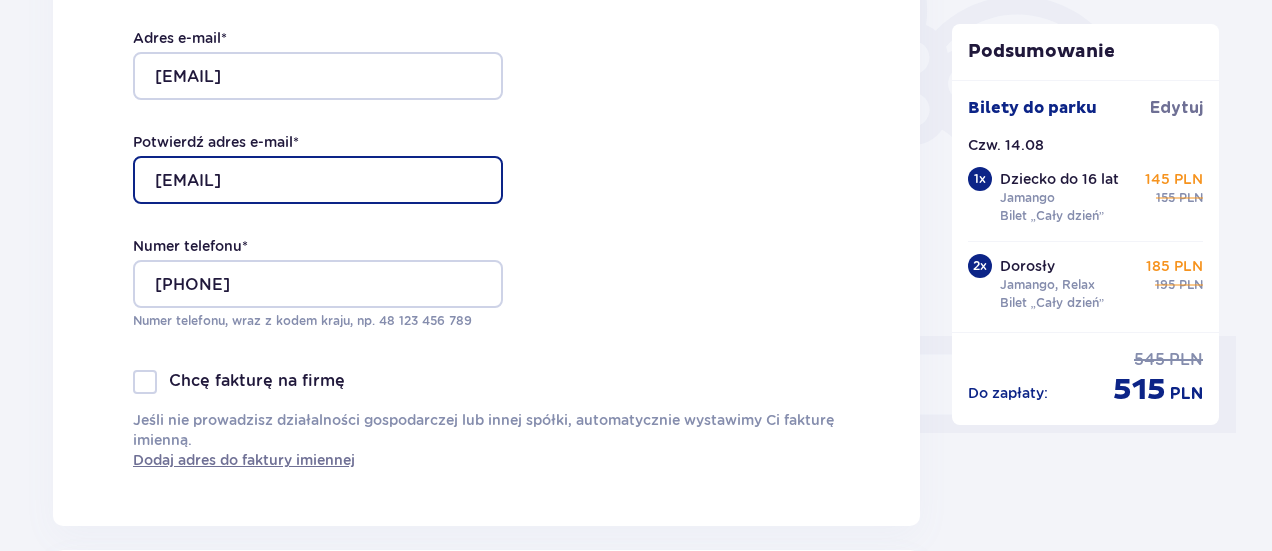 click on "mirkac1@interia.pl" at bounding box center [318, 180] 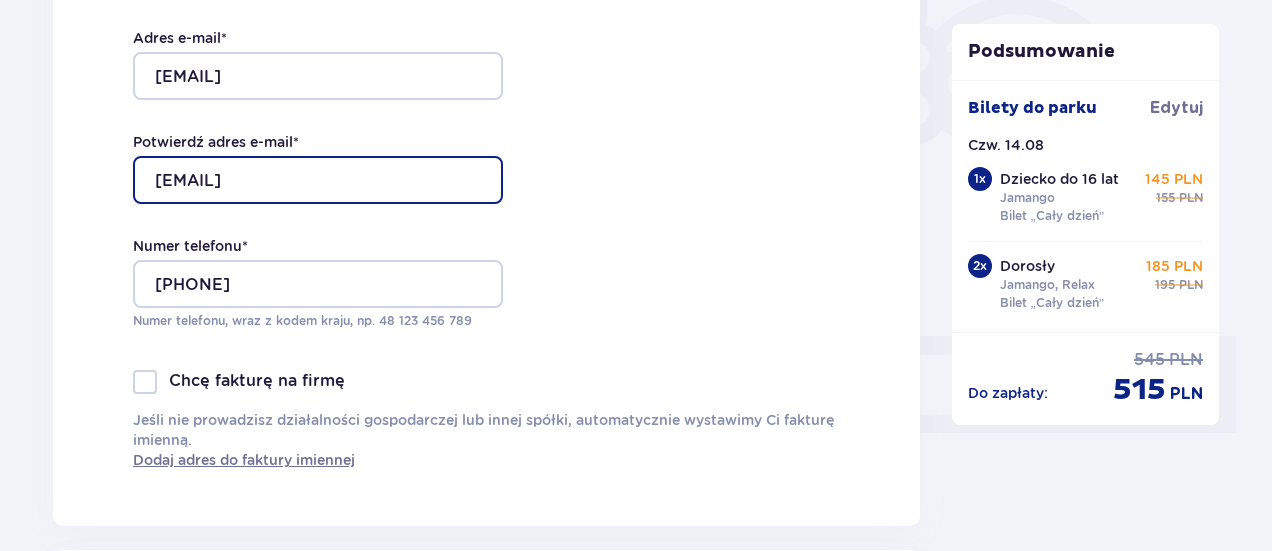 type on "mirkac1@gmail.com" 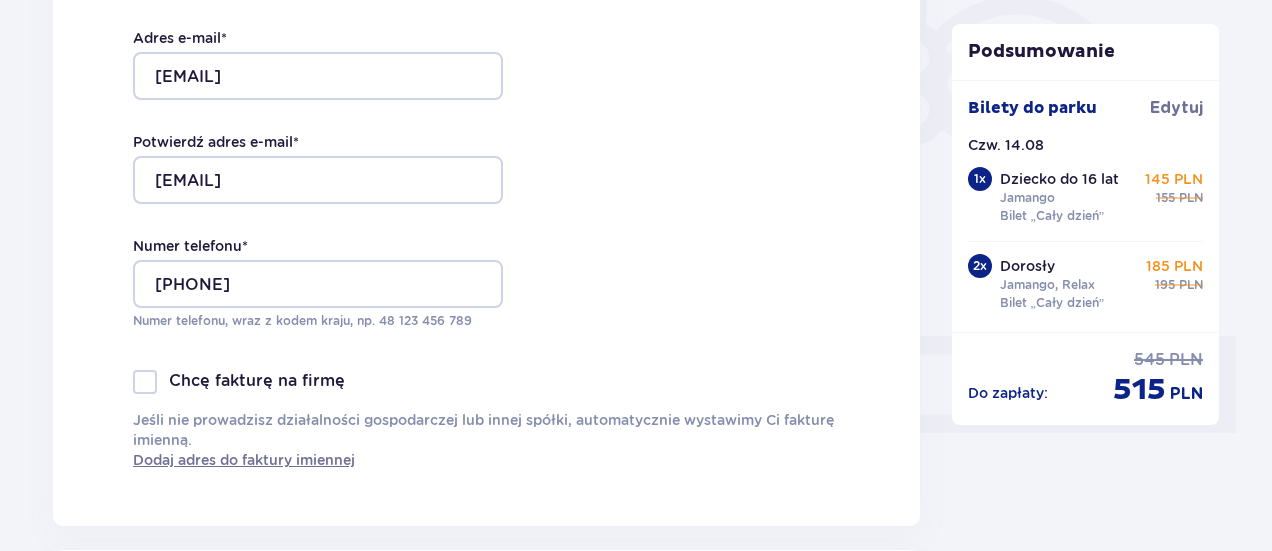click on "Dane kontaktowe Imię * Mirosław Nazwisko * Kaczmarek Adres e-mail * mirkac1@gmail.com Potwierdź adres e-mail * mirkac1@gmail.com Numer telefonu * 507095154 Numer telefonu, wraz z kodem kraju, np. 48 ​123 ​456 ​789 Chcę fakturę na firmę Jeśli nie prowadzisz działalności gospodarczej lub innej spółki, automatycznie wystawimy Ci fakturę imienną. Dodaj adres do faktury imiennej" at bounding box center (486, 106) 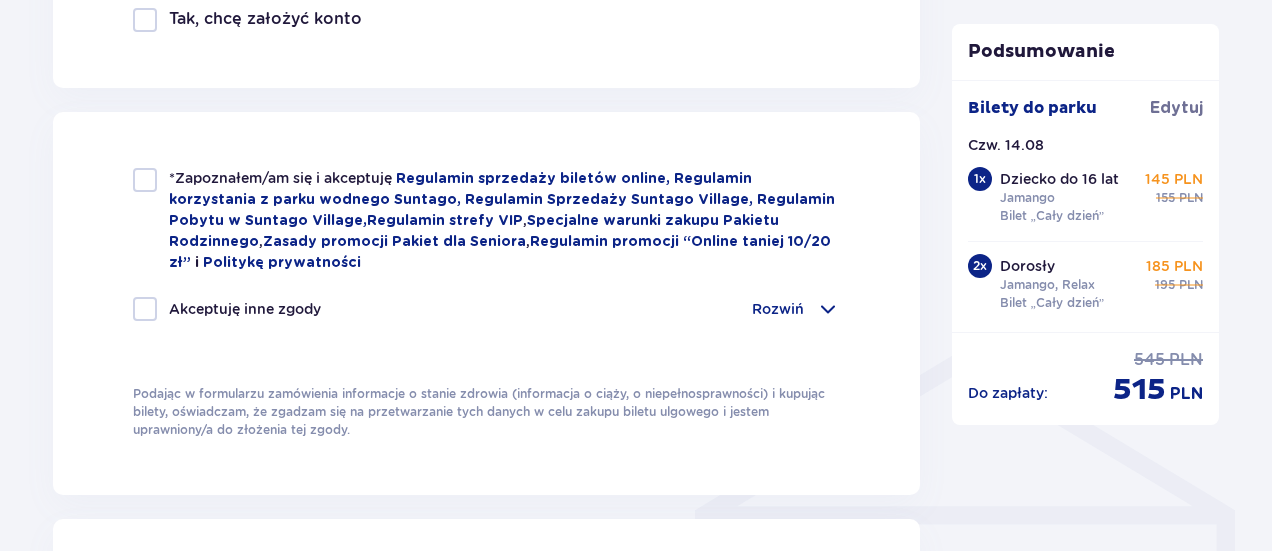 scroll, scrollTop: 1280, scrollLeft: 0, axis: vertical 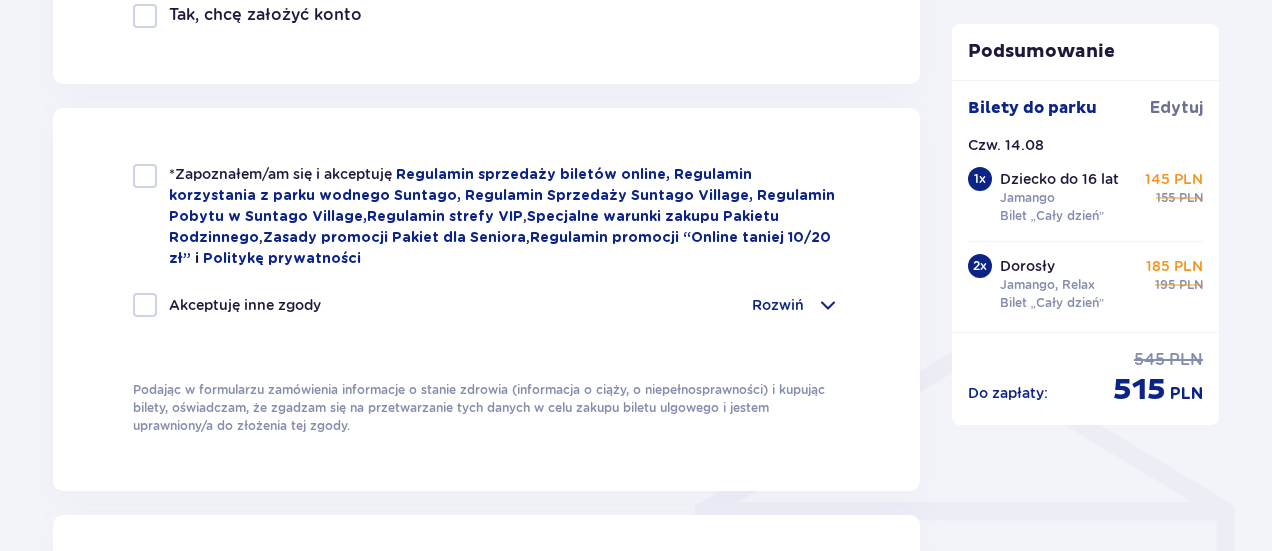 click at bounding box center [145, 176] 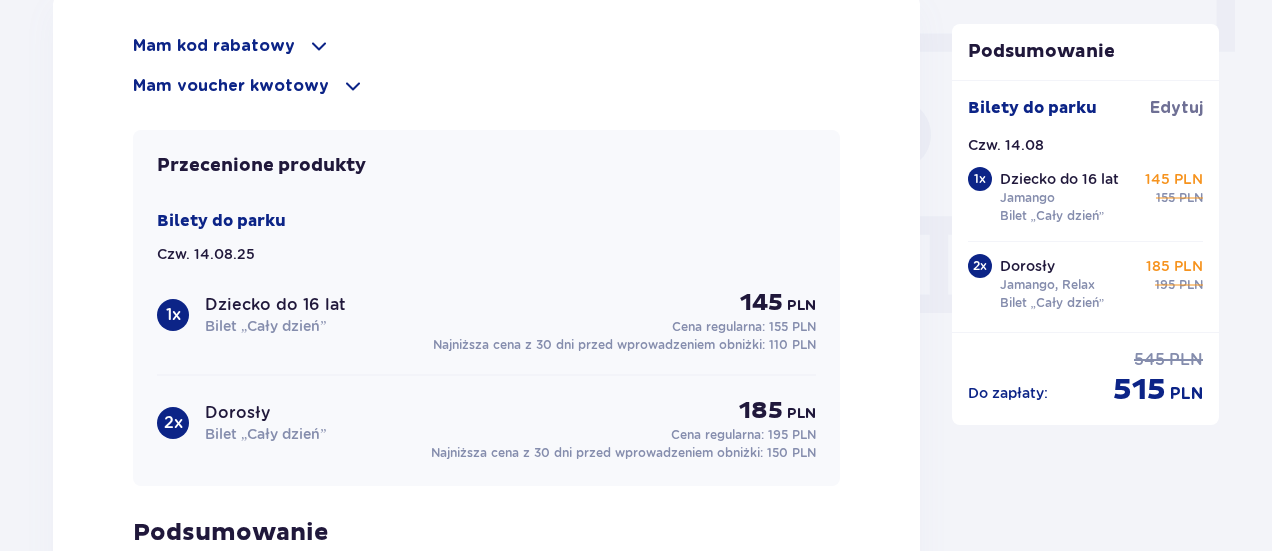 scroll, scrollTop: 1800, scrollLeft: 0, axis: vertical 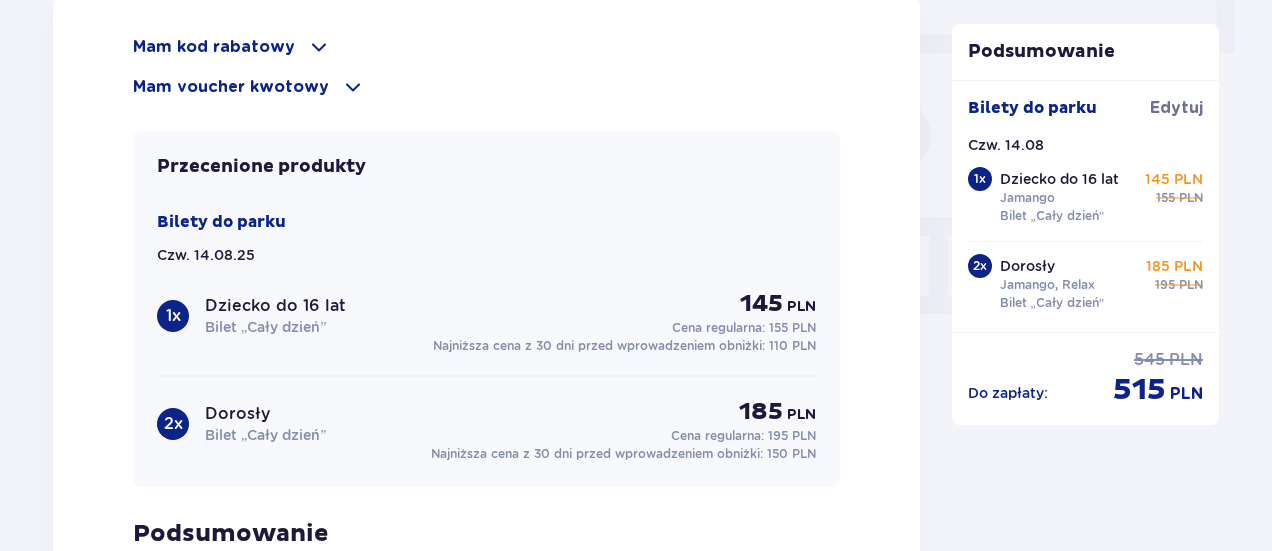 click at bounding box center (319, 47) 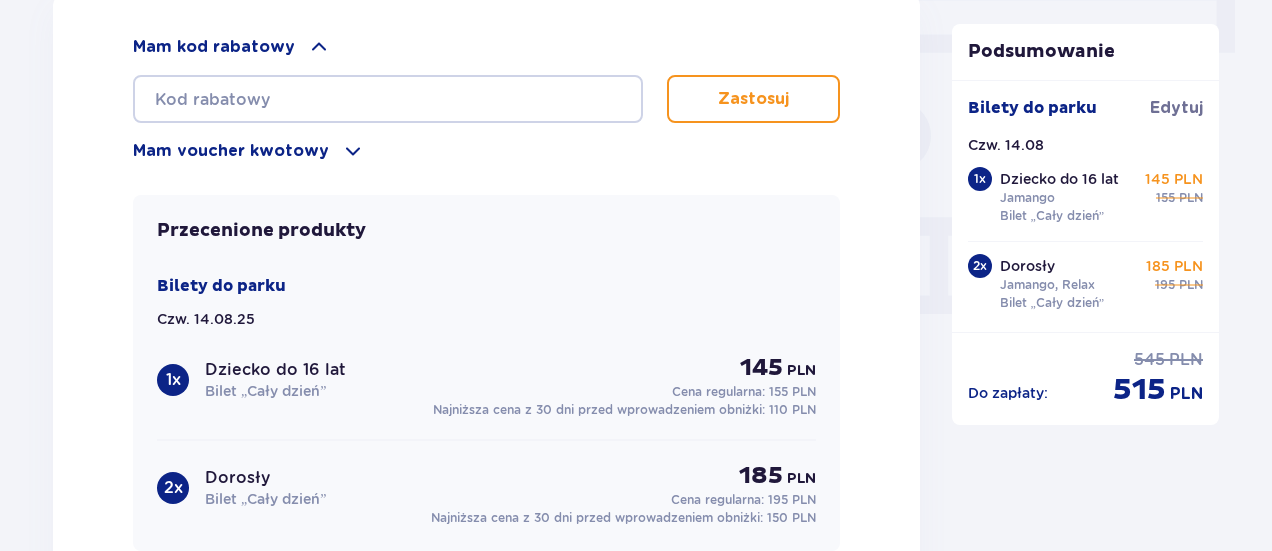 click at bounding box center [319, 47] 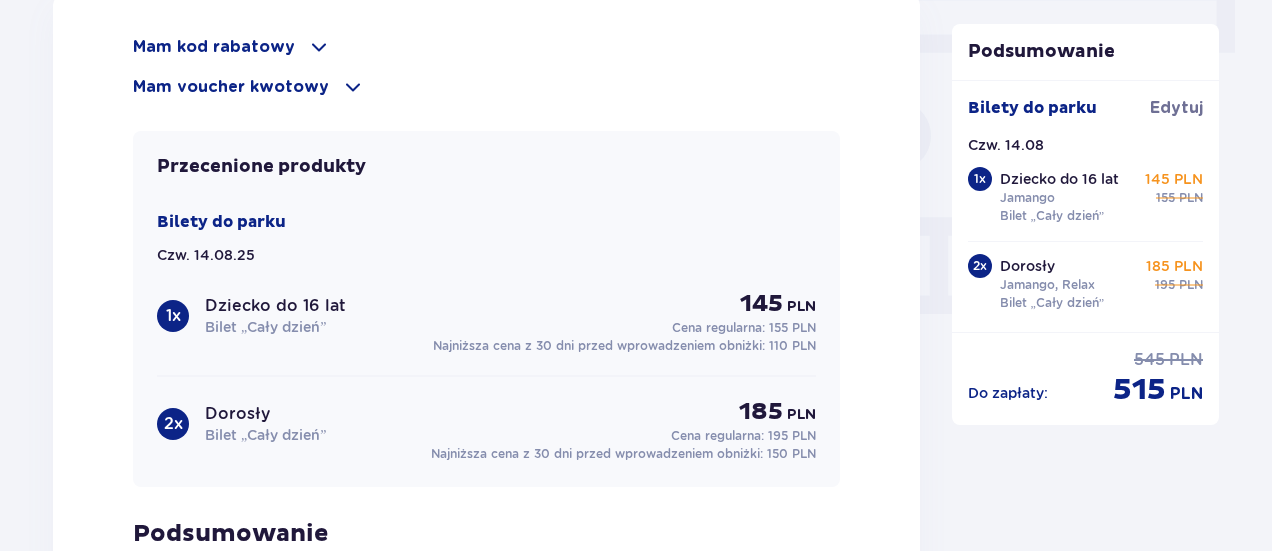 click on "Mam voucher kwotowy" at bounding box center (486, 87) 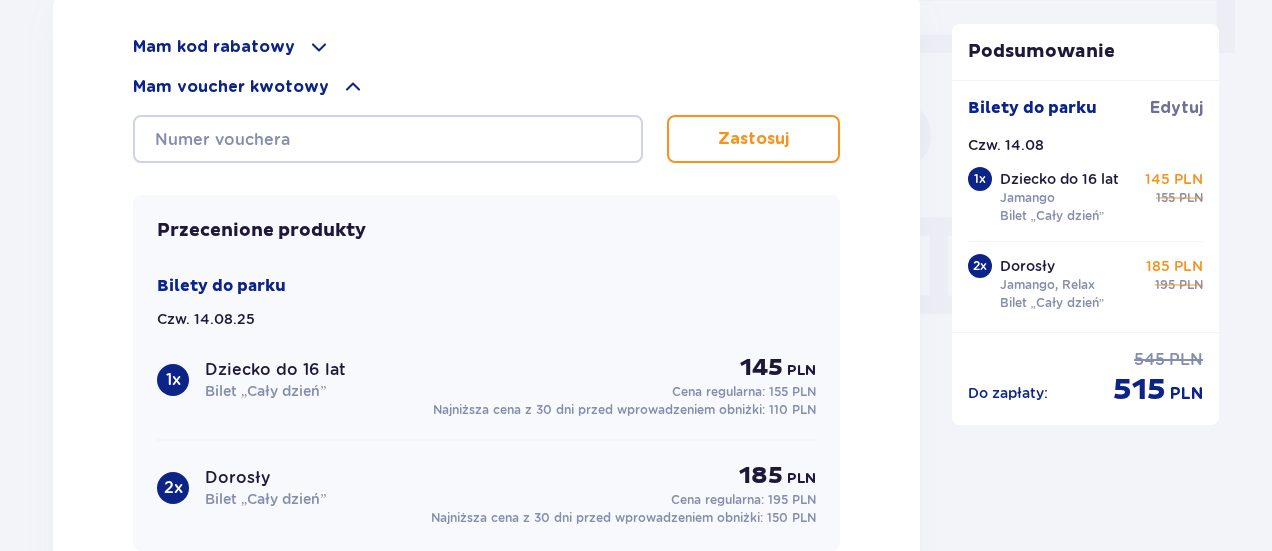 click on "Mam voucher kwotowy" at bounding box center (486, 87) 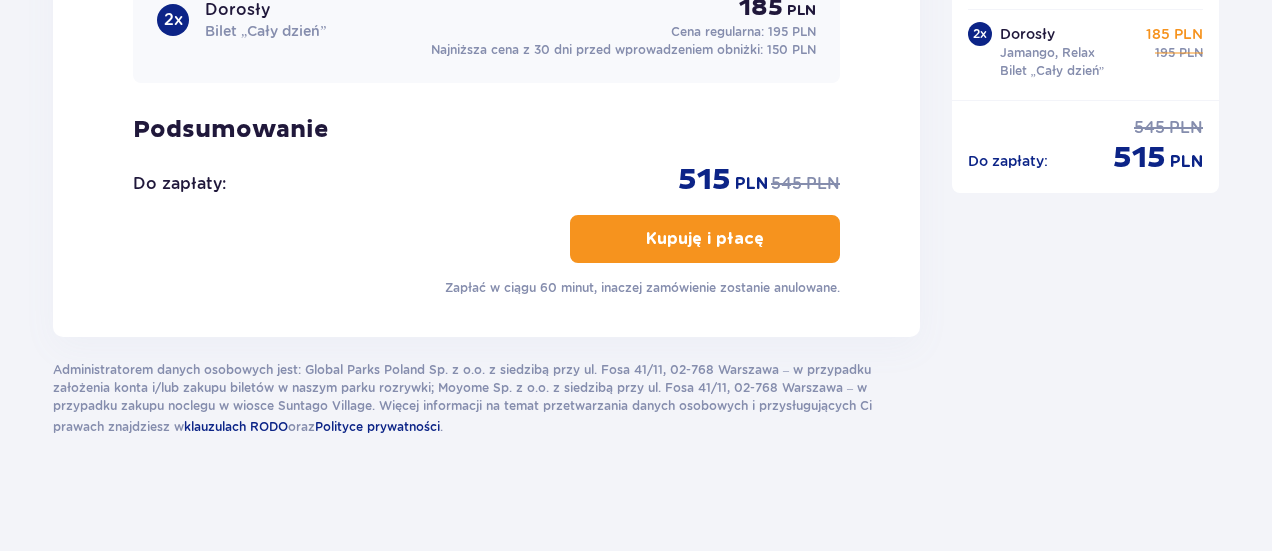 scroll, scrollTop: 2204, scrollLeft: 0, axis: vertical 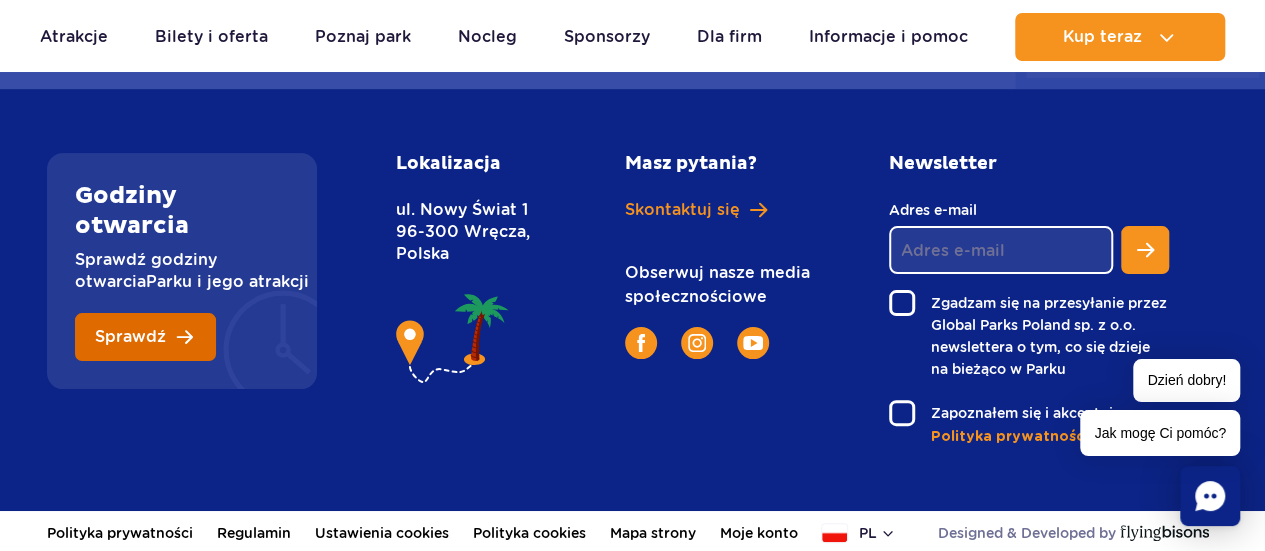 click on "Sprawdź" at bounding box center (130, 337) 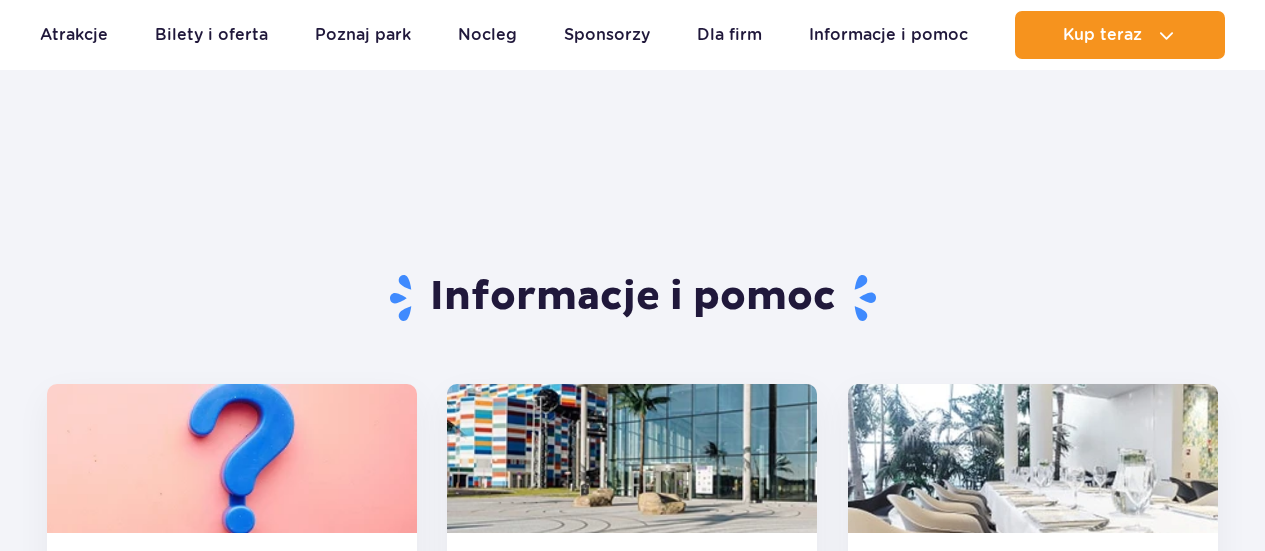 scroll, scrollTop: 80, scrollLeft: 0, axis: vertical 